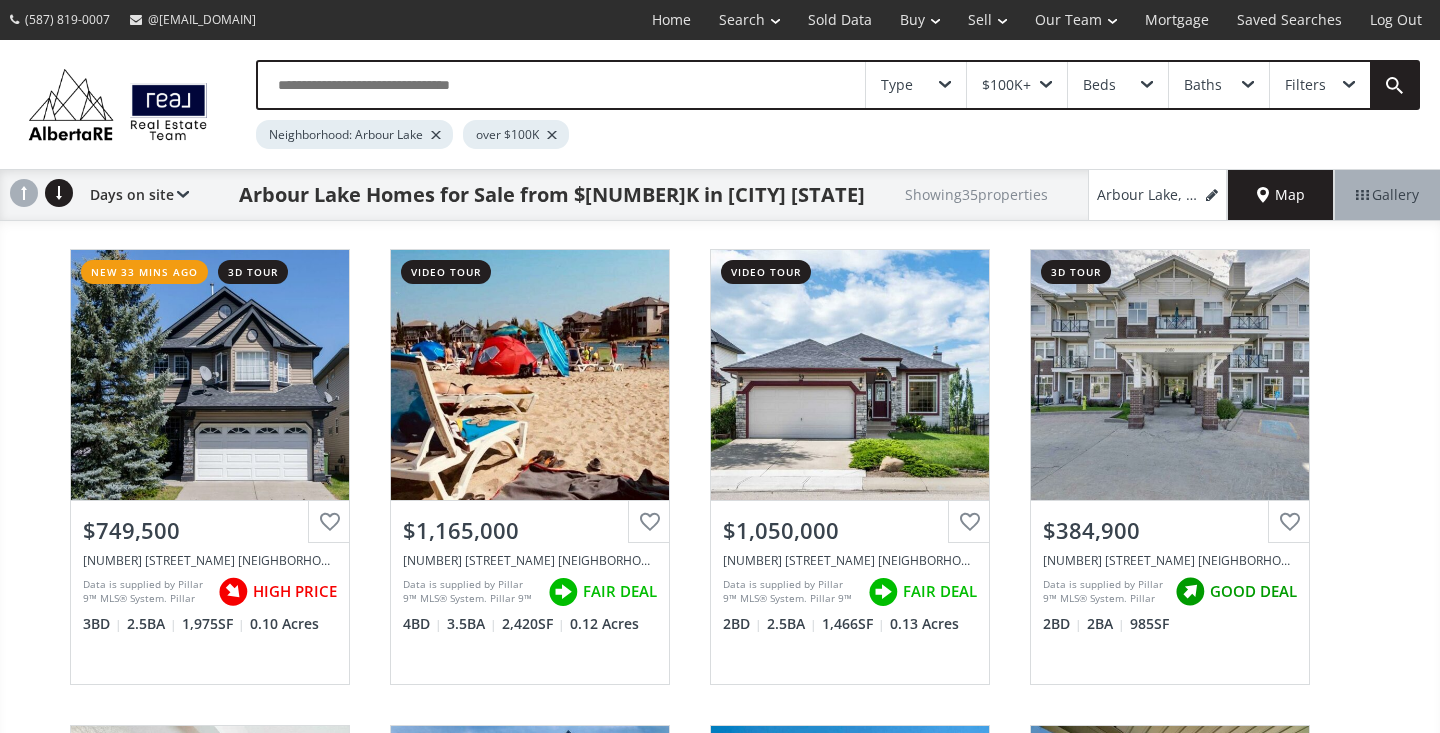 click on "View Photos & Details" at bounding box center [210, 375] 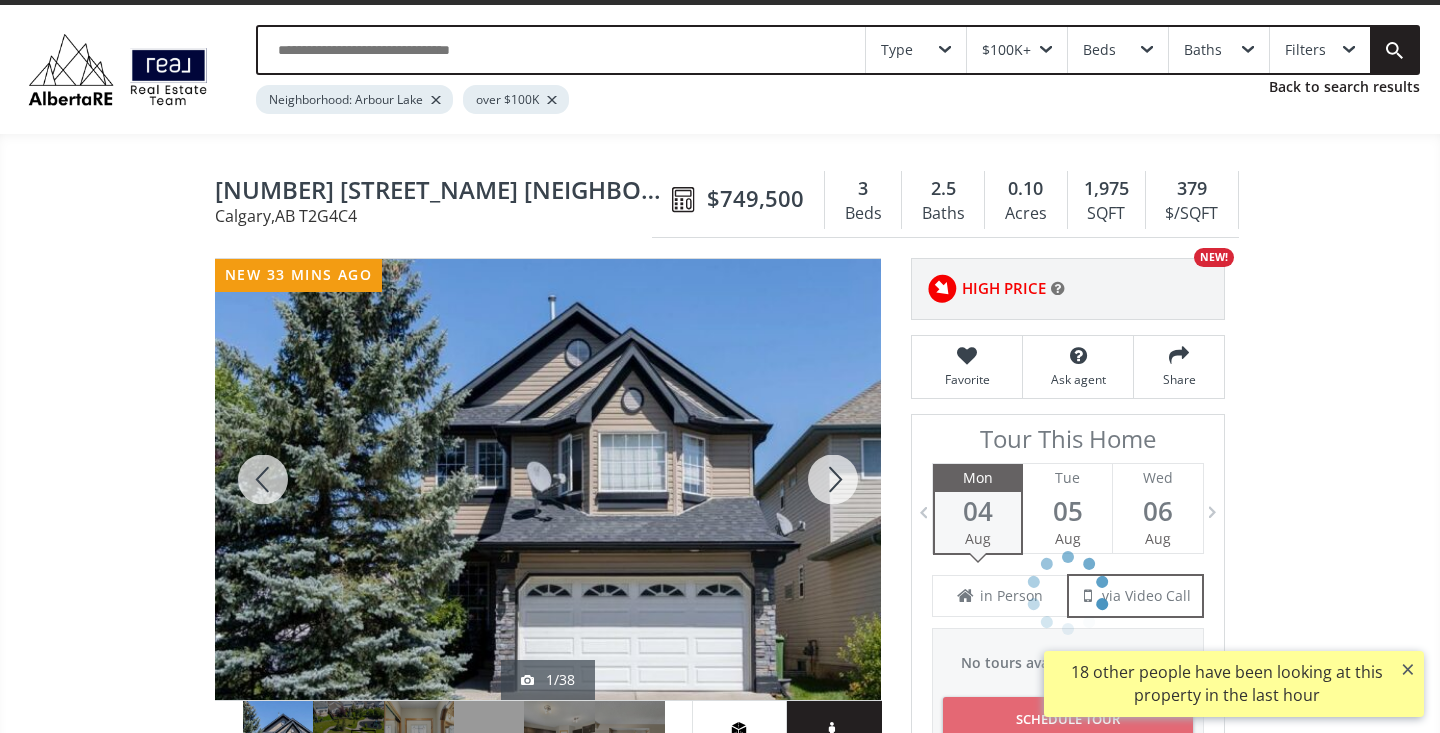 scroll, scrollTop: 69, scrollLeft: 0, axis: vertical 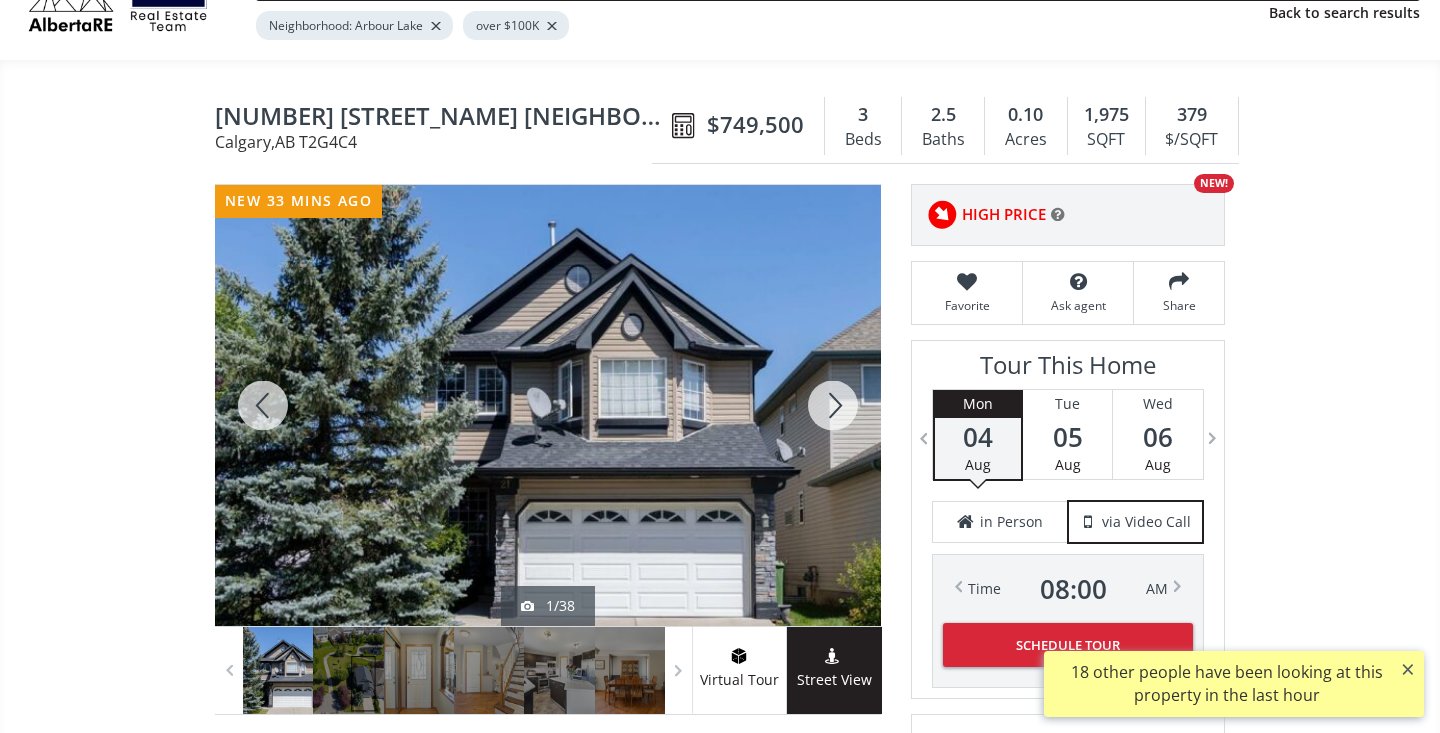 click at bounding box center (833, 405) 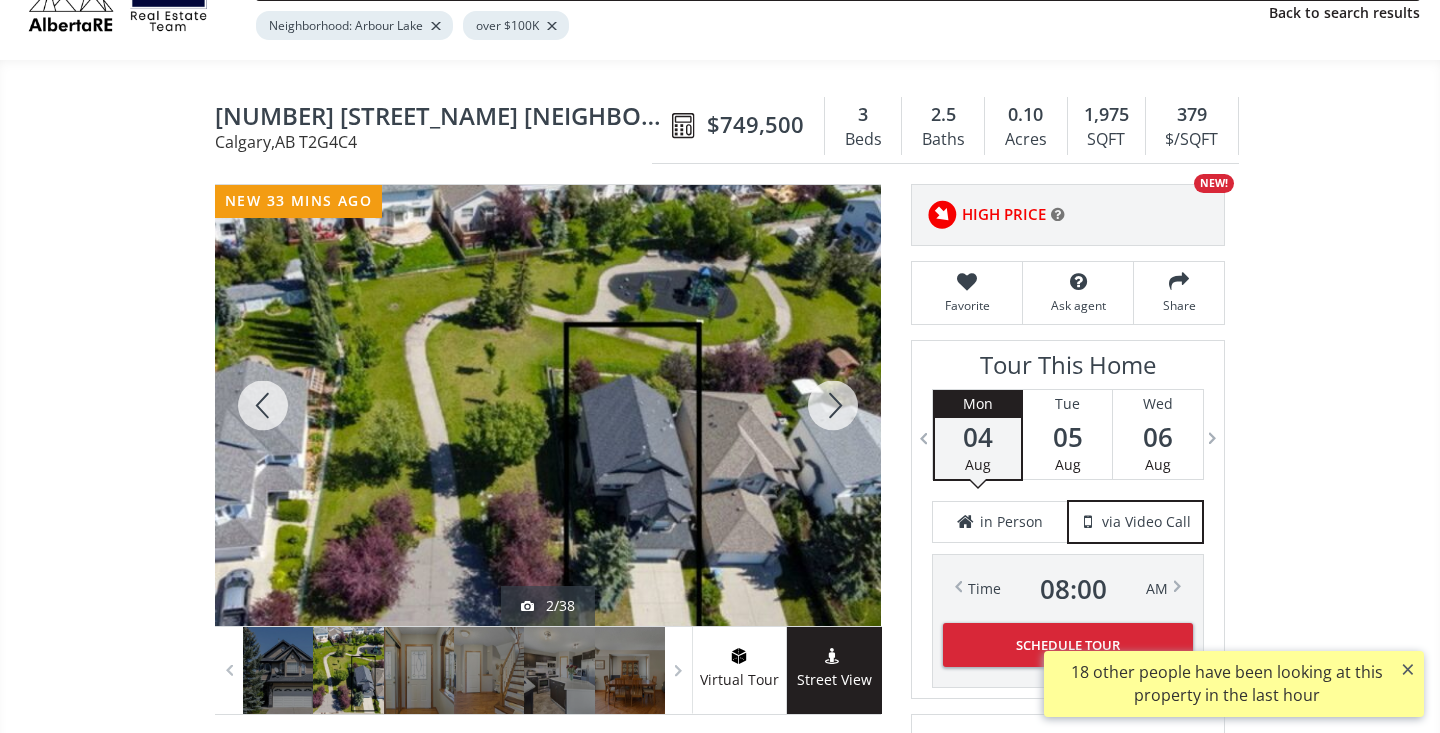 click at bounding box center (833, 405) 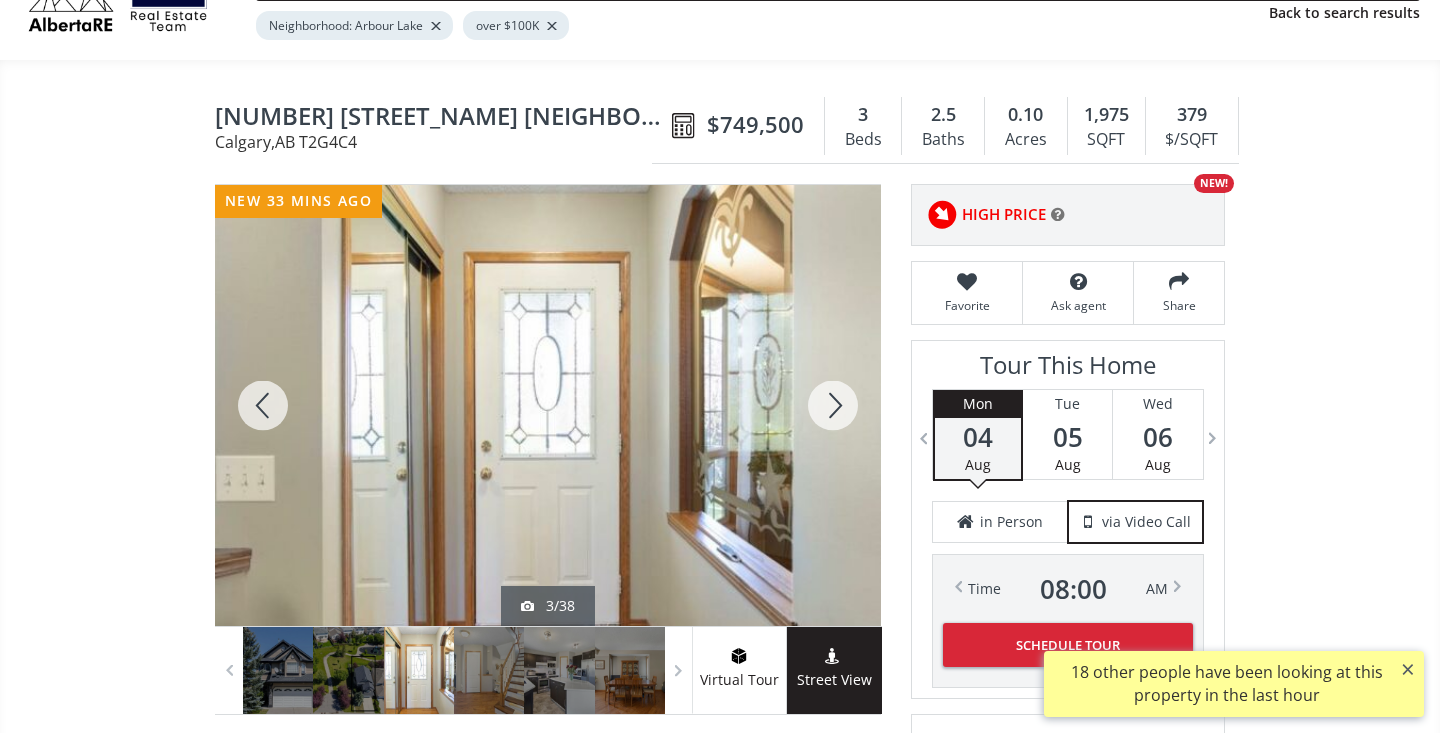 click at bounding box center (833, 405) 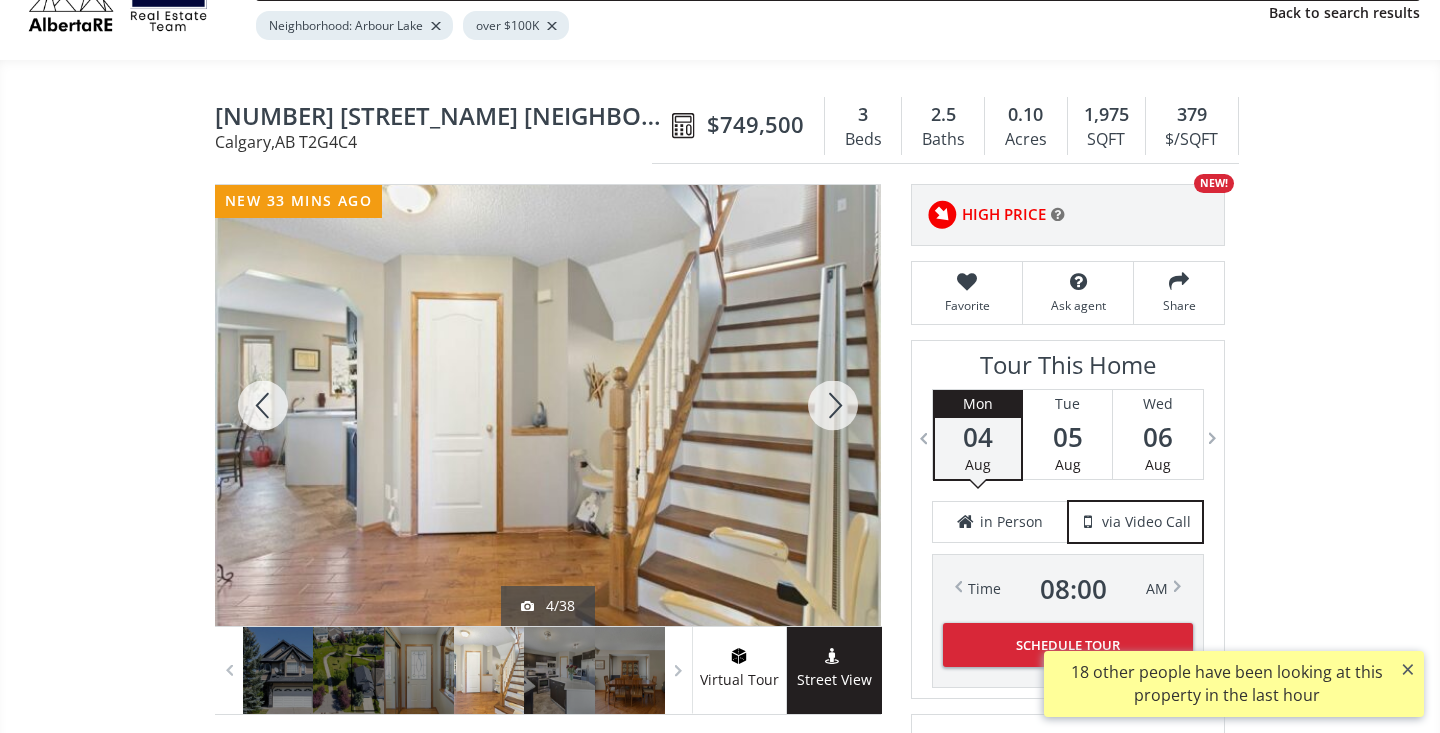 click at bounding box center (833, 405) 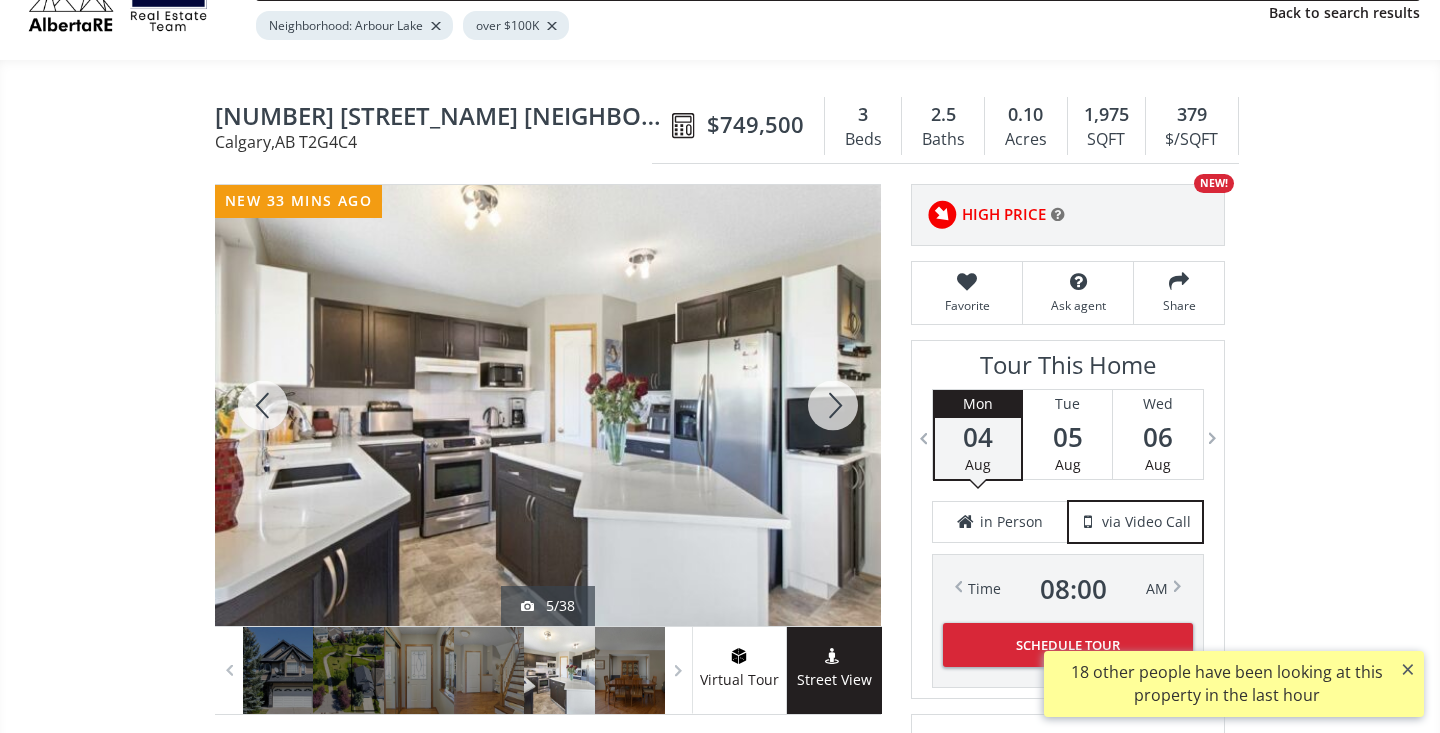click at bounding box center (833, 405) 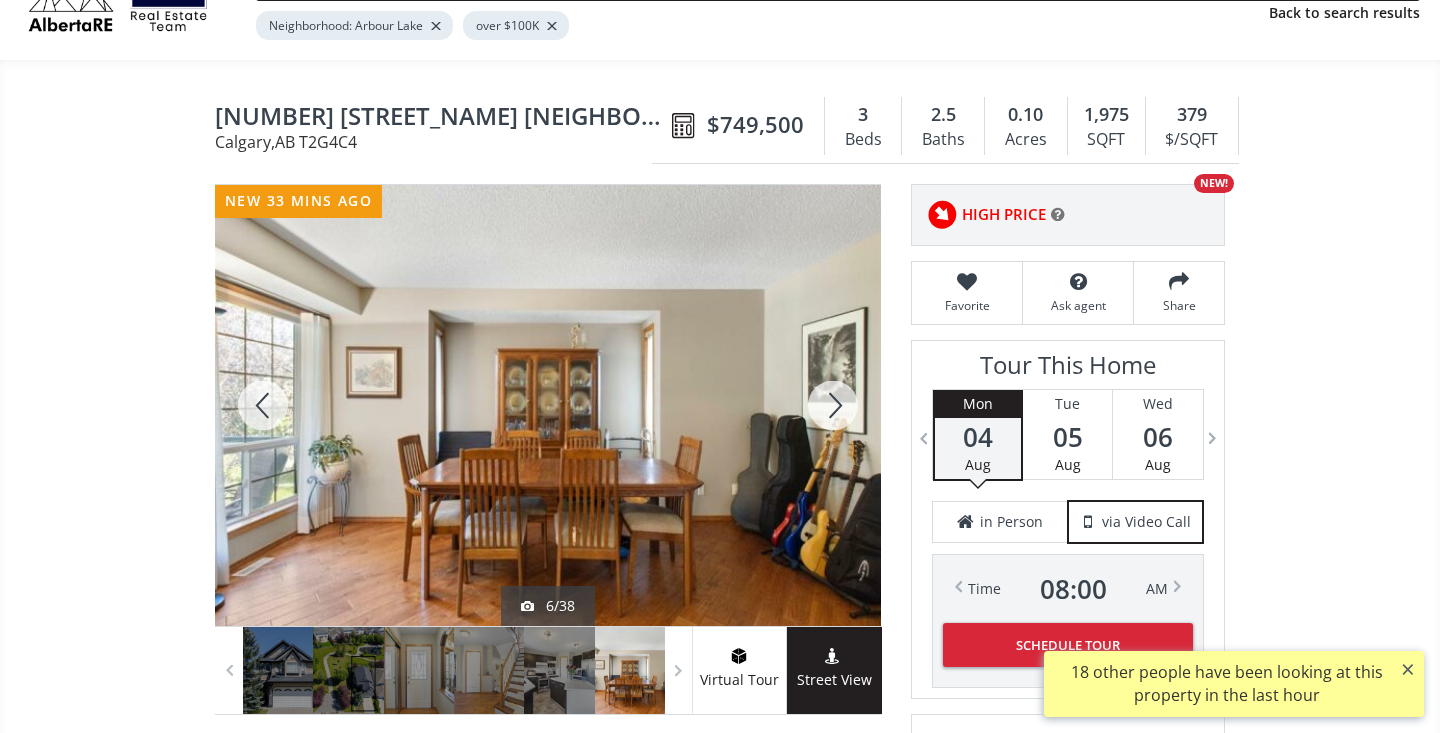 click at bounding box center (833, 405) 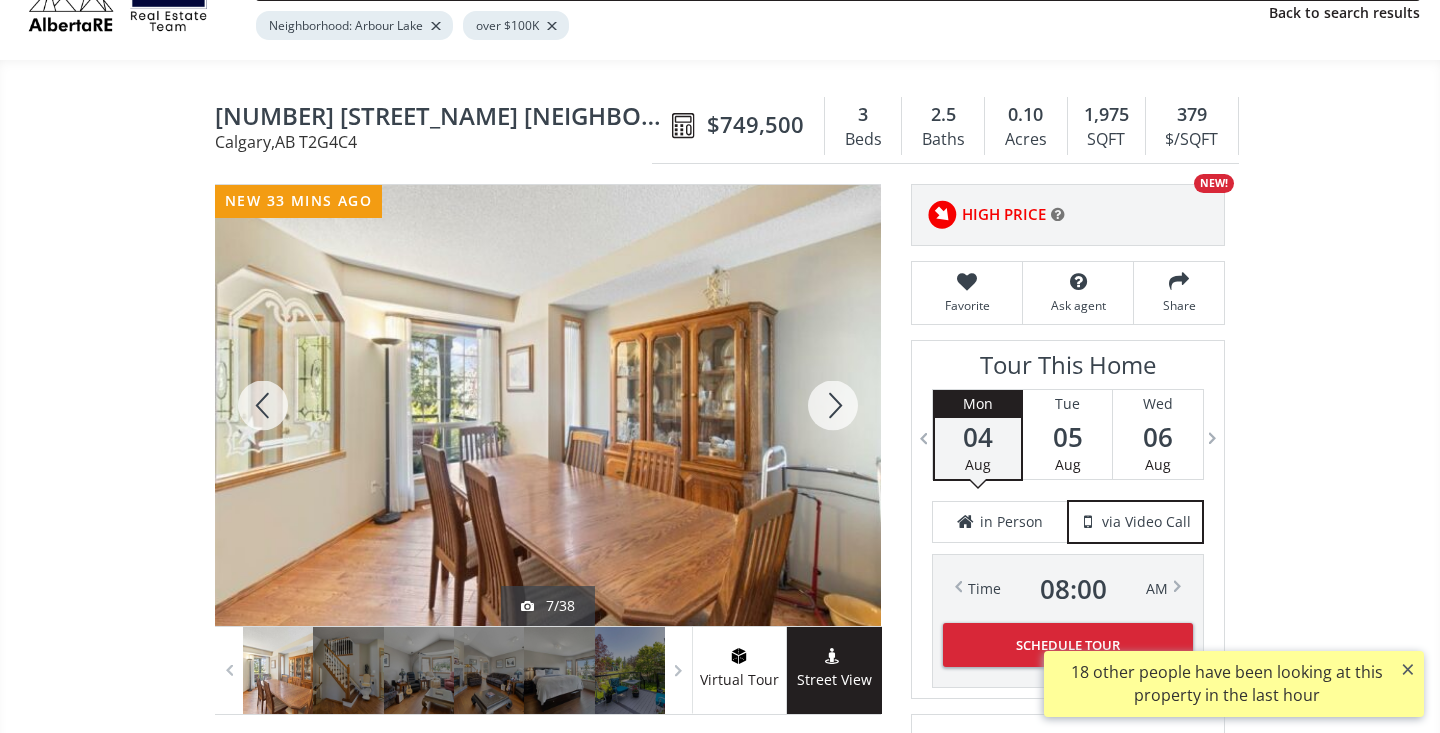 click at bounding box center (833, 405) 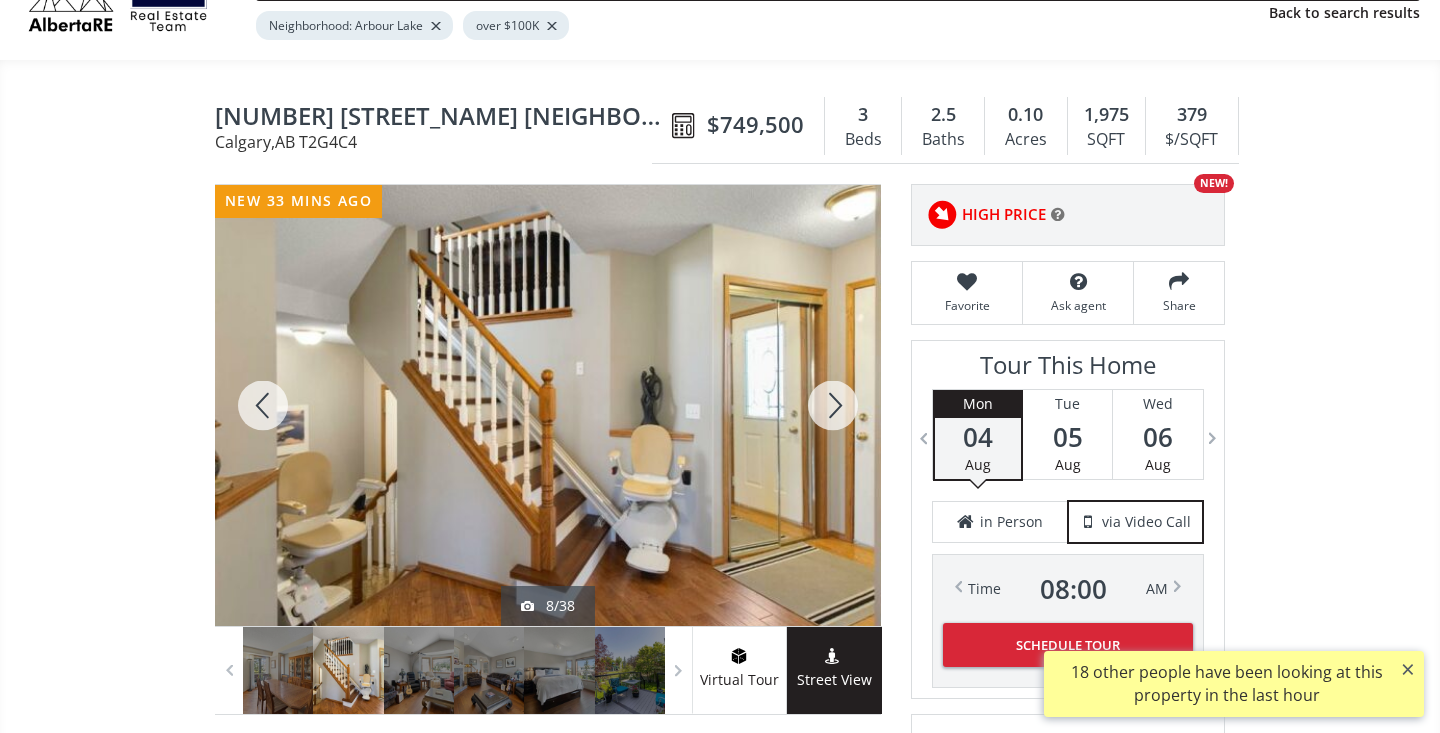 click at bounding box center (833, 405) 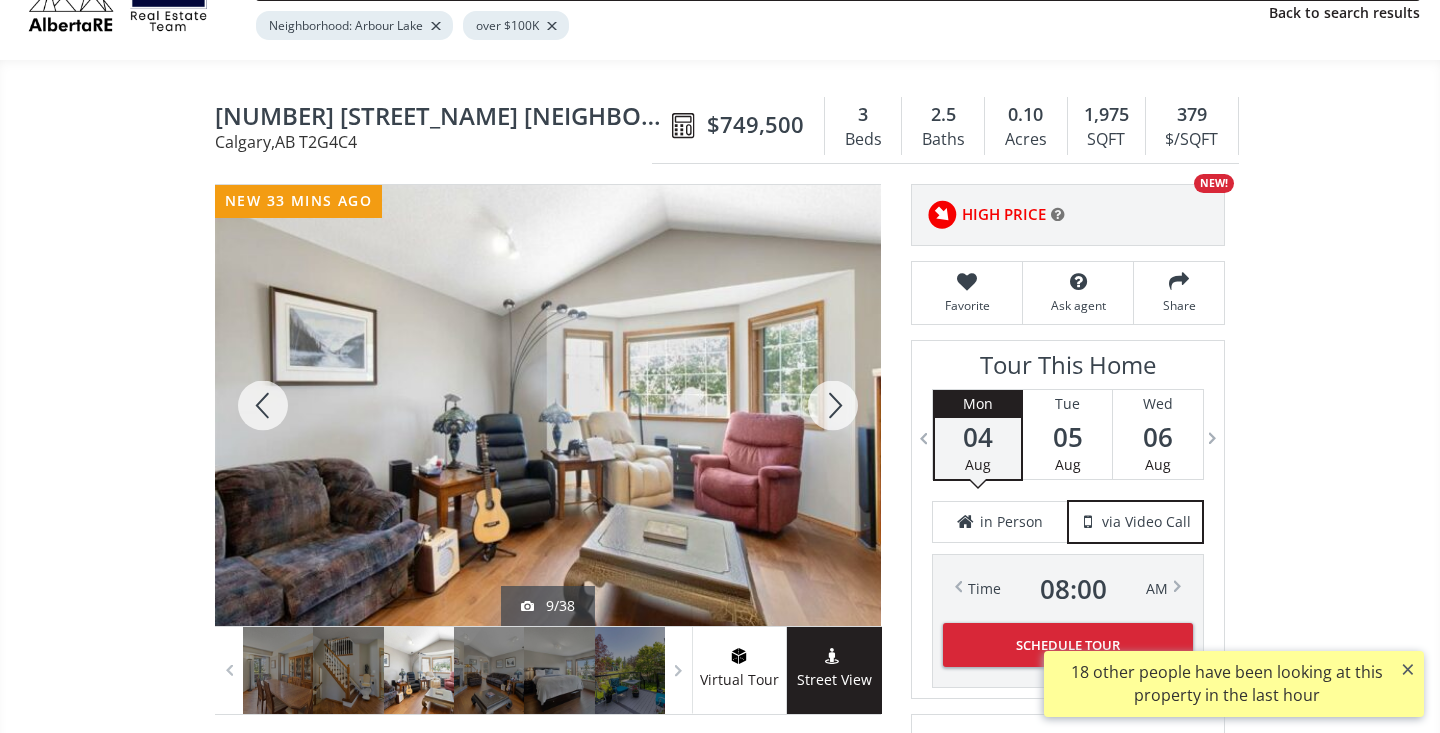 click at bounding box center (833, 405) 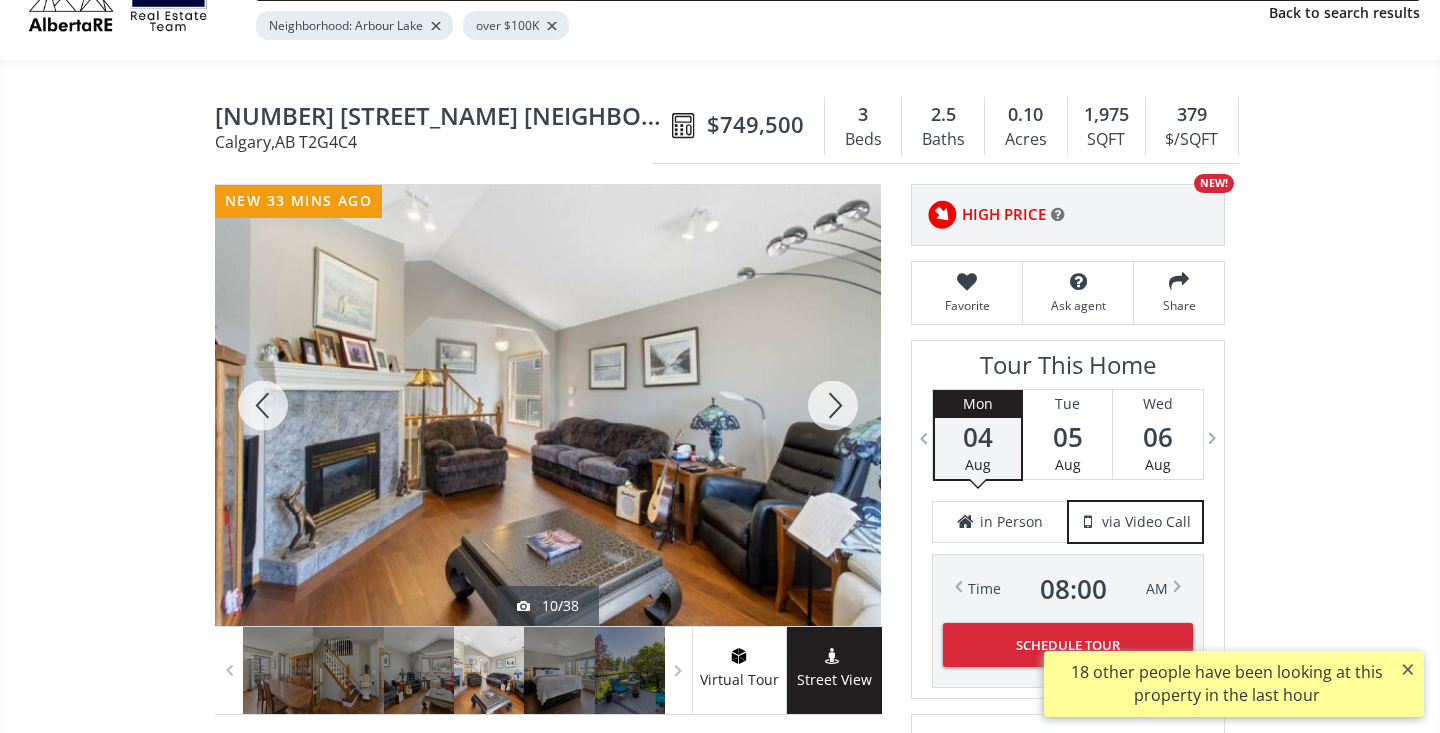 click at bounding box center (833, 405) 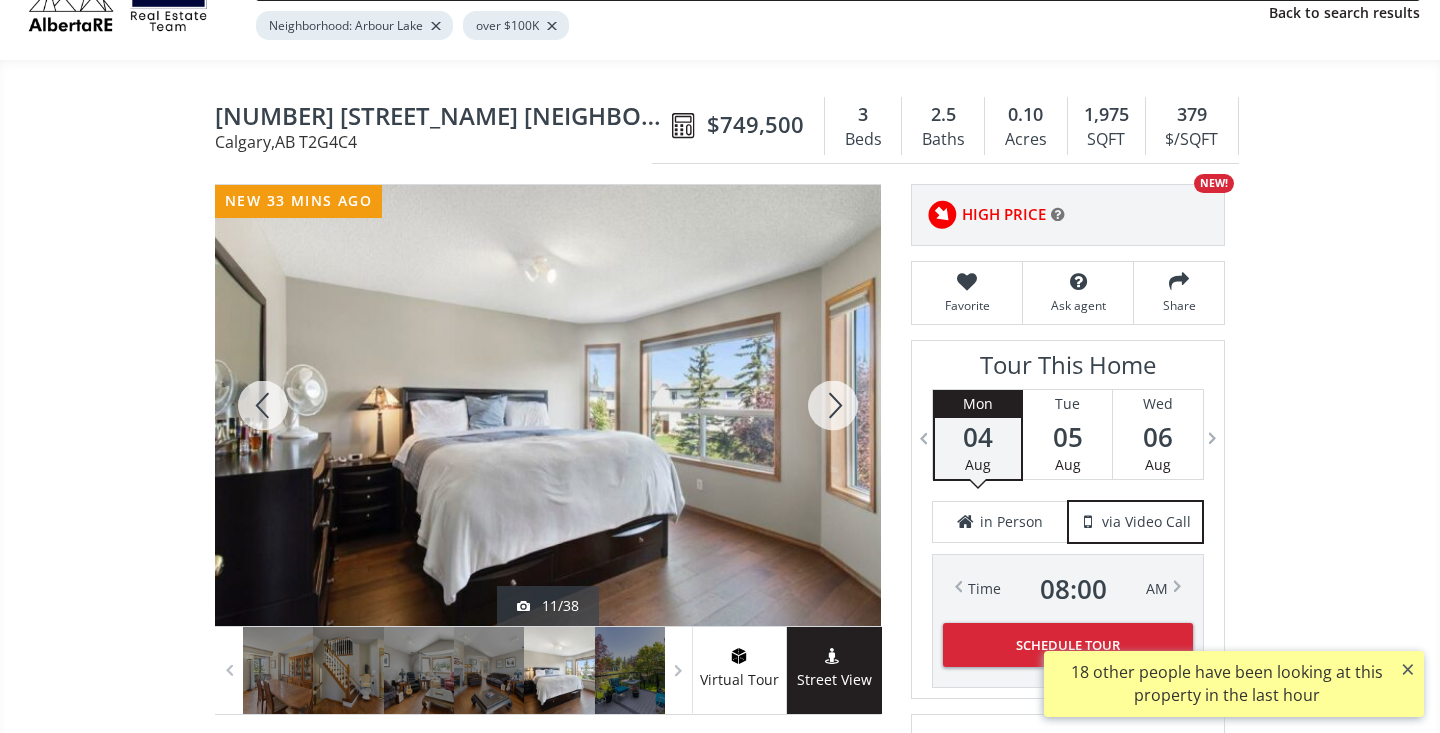 click at bounding box center [833, 405] 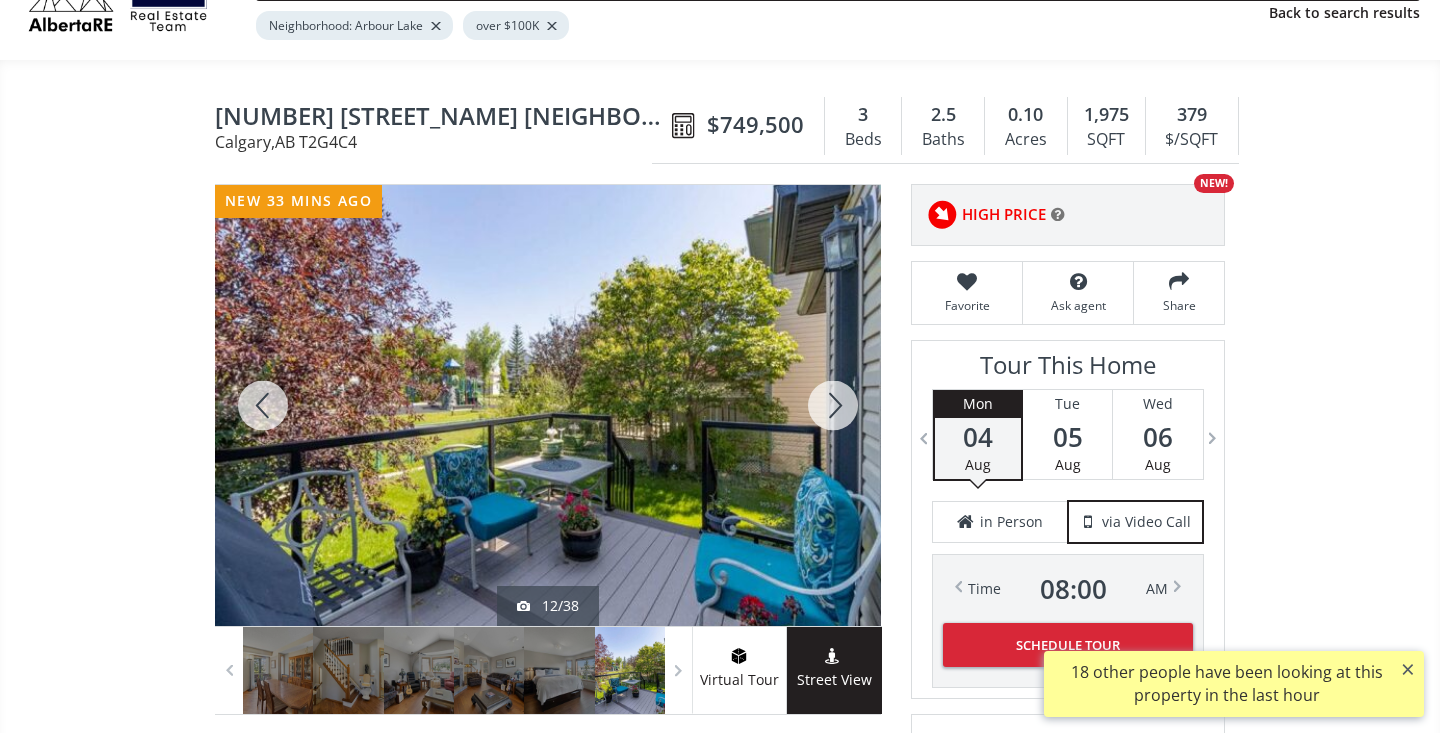 click at bounding box center (833, 405) 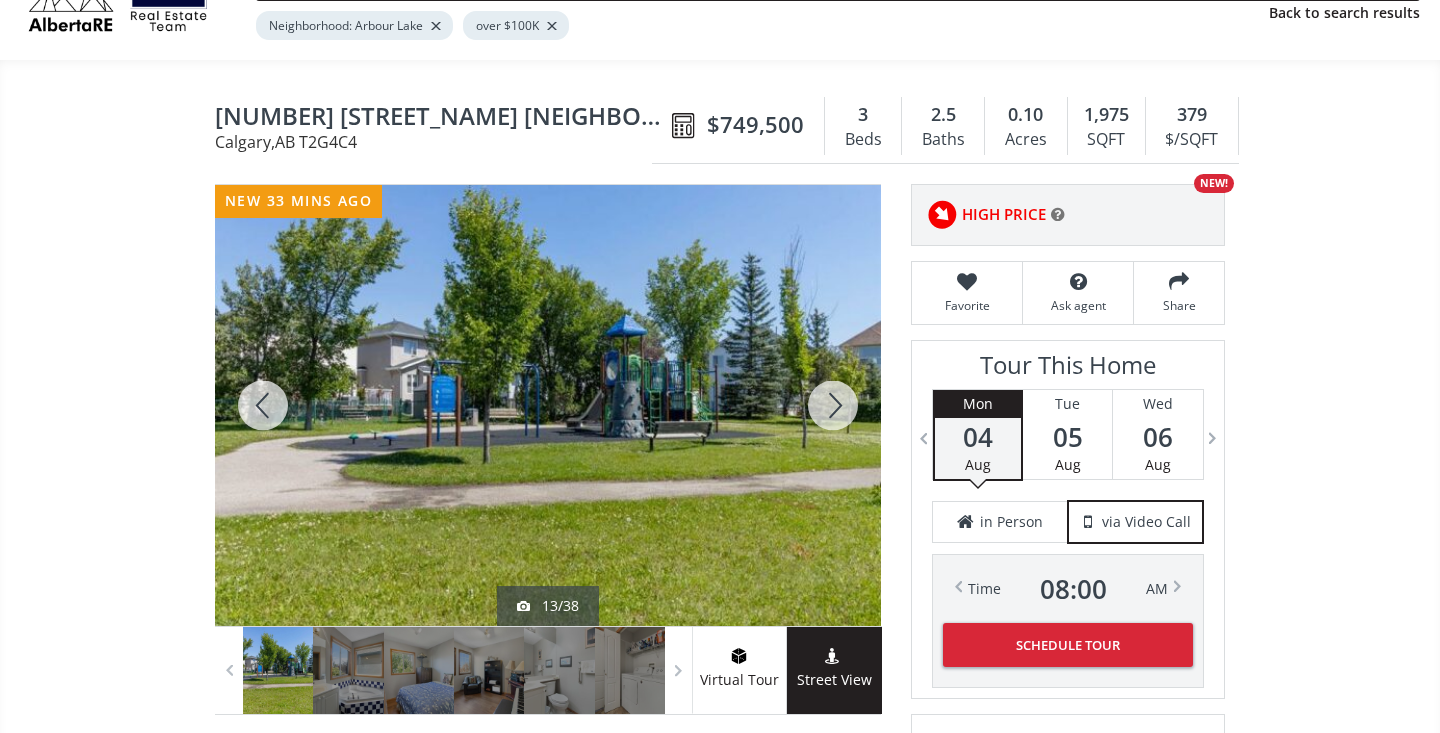 click at bounding box center [833, 405] 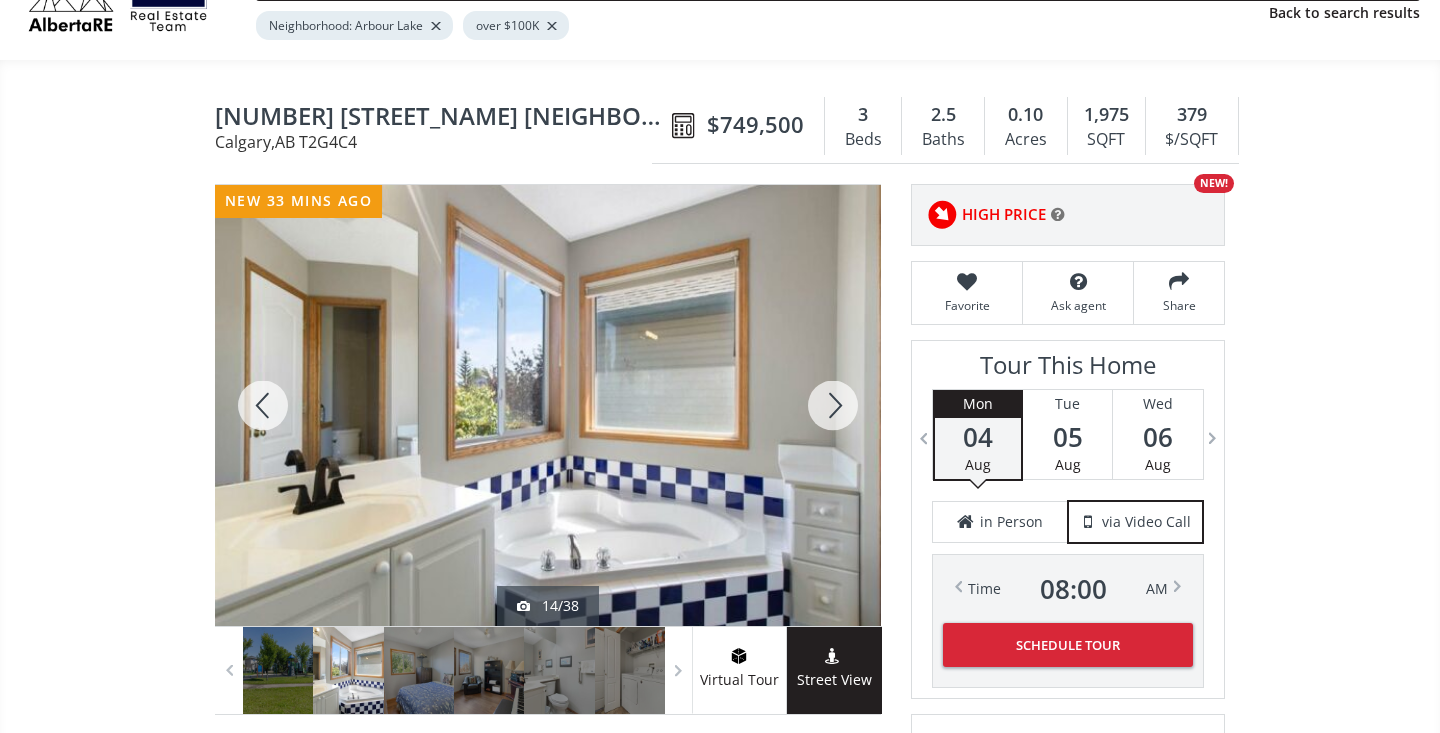 click at bounding box center [833, 405] 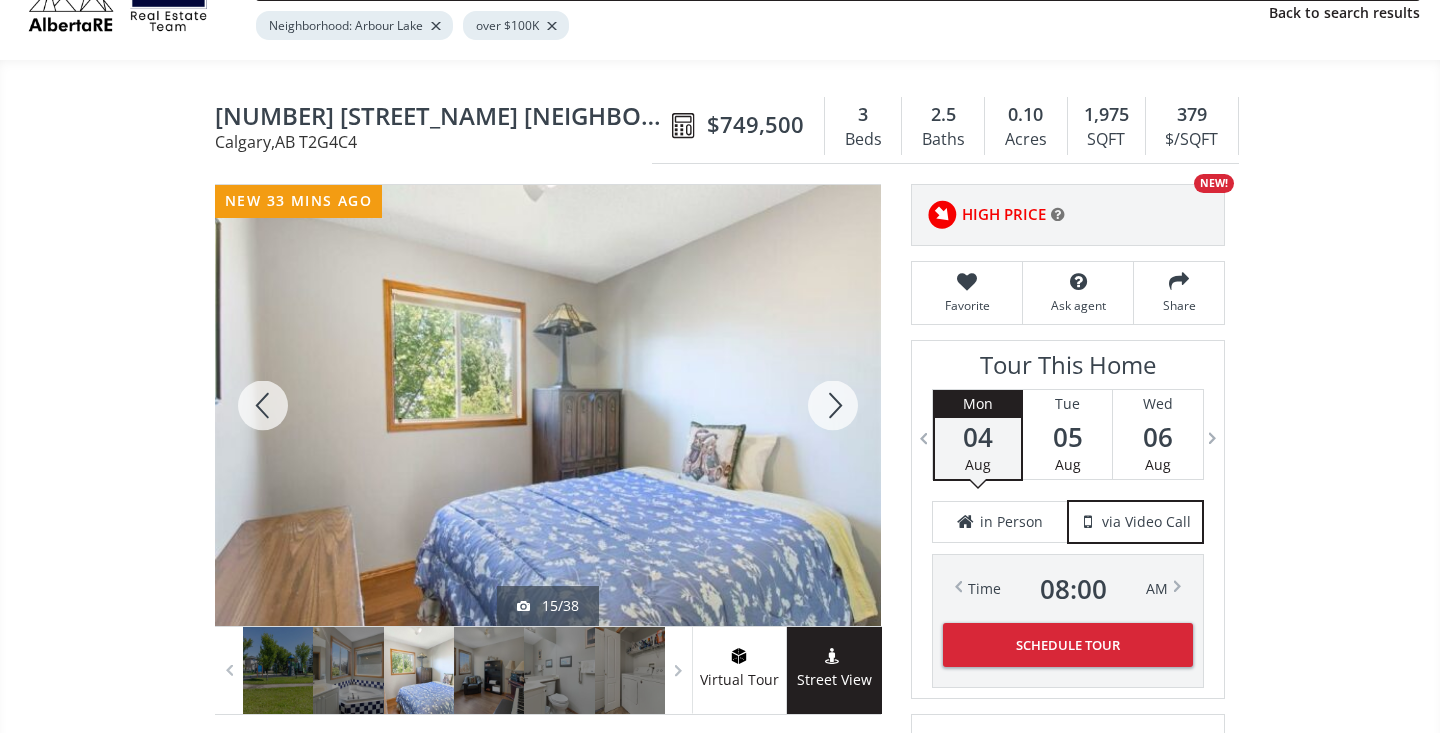 click at bounding box center (833, 405) 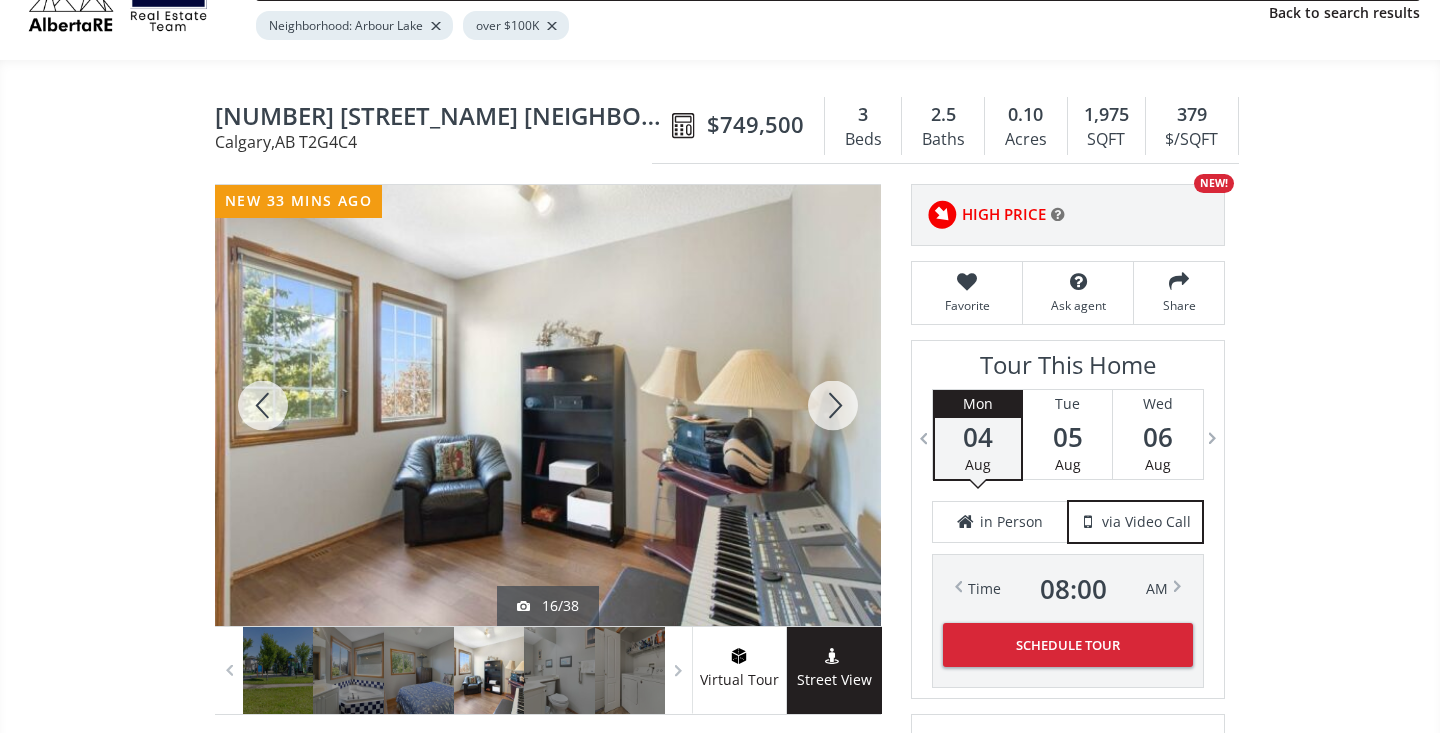 click at bounding box center [833, 405] 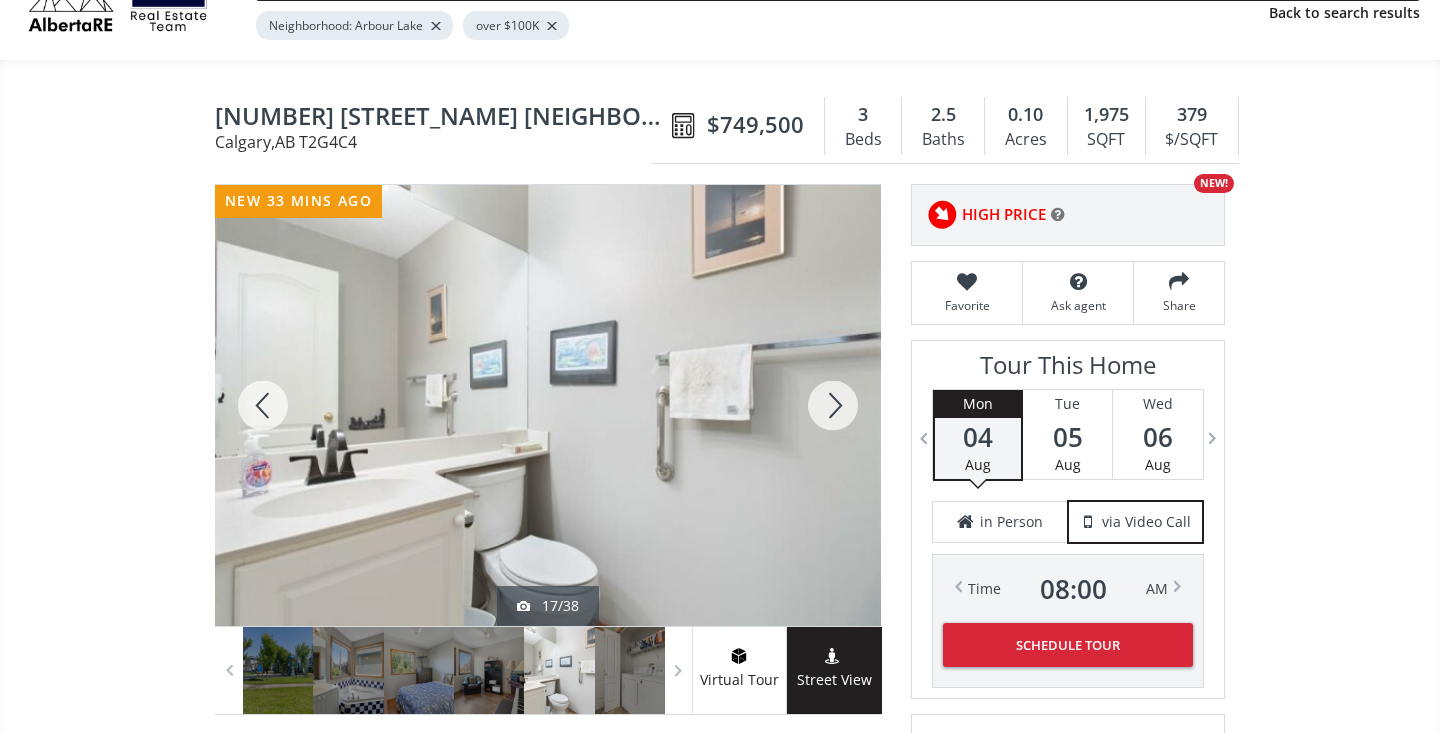 click at bounding box center (833, 405) 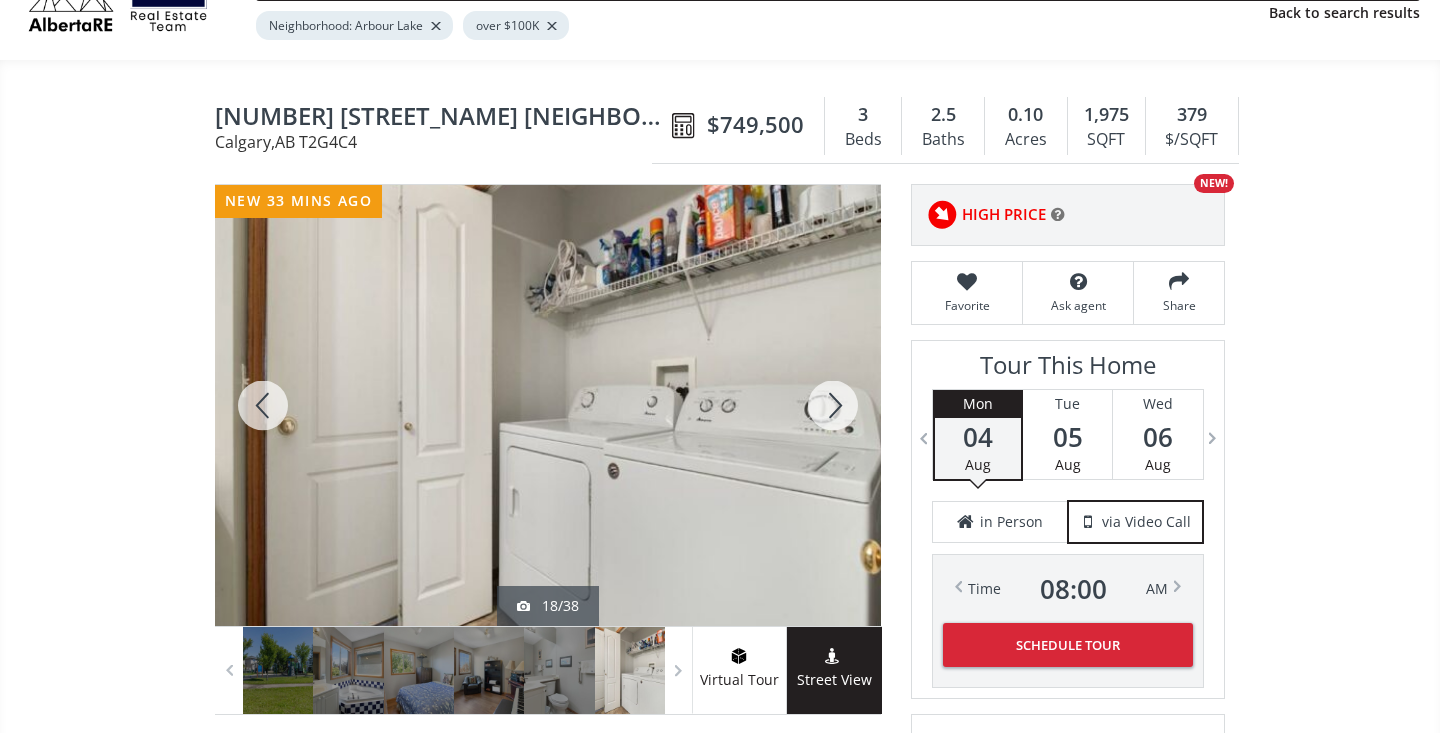 click at bounding box center (833, 405) 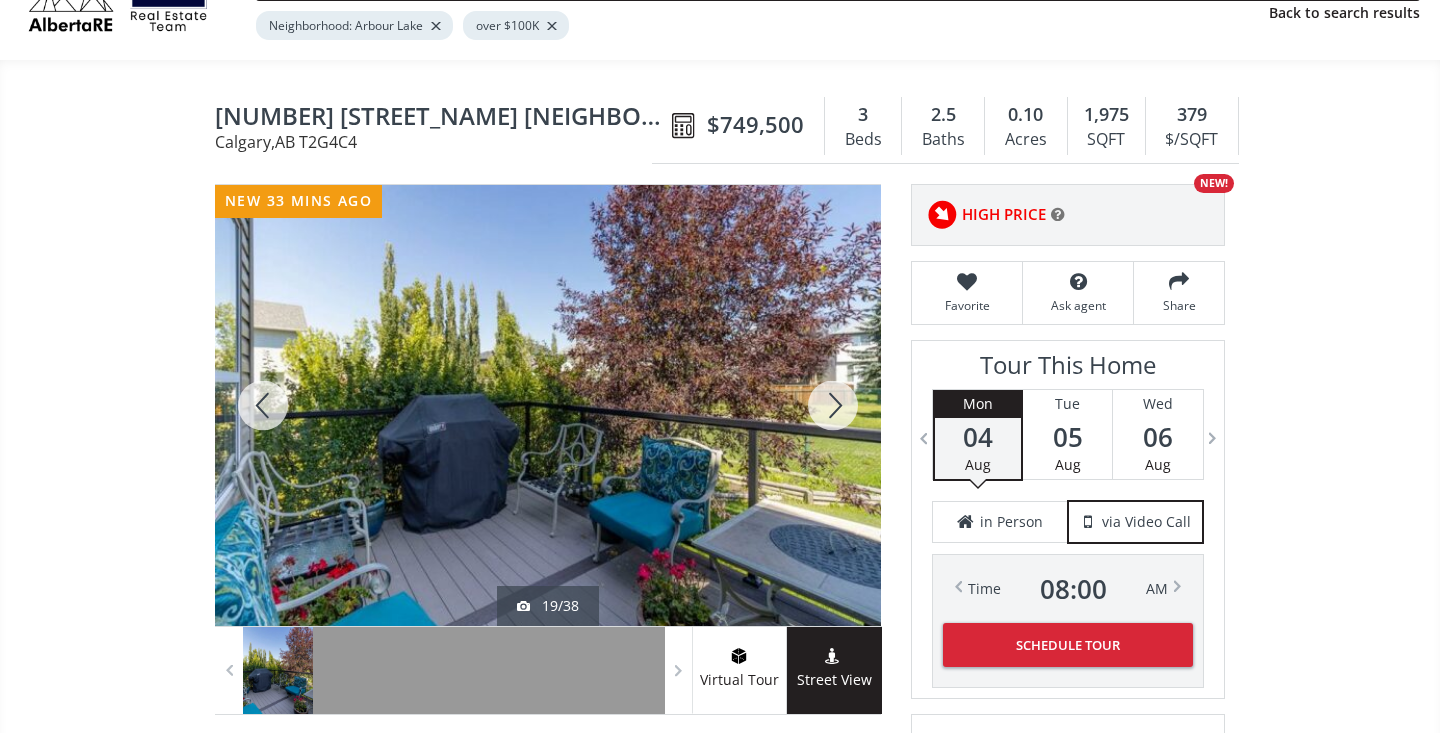 click at bounding box center (833, 405) 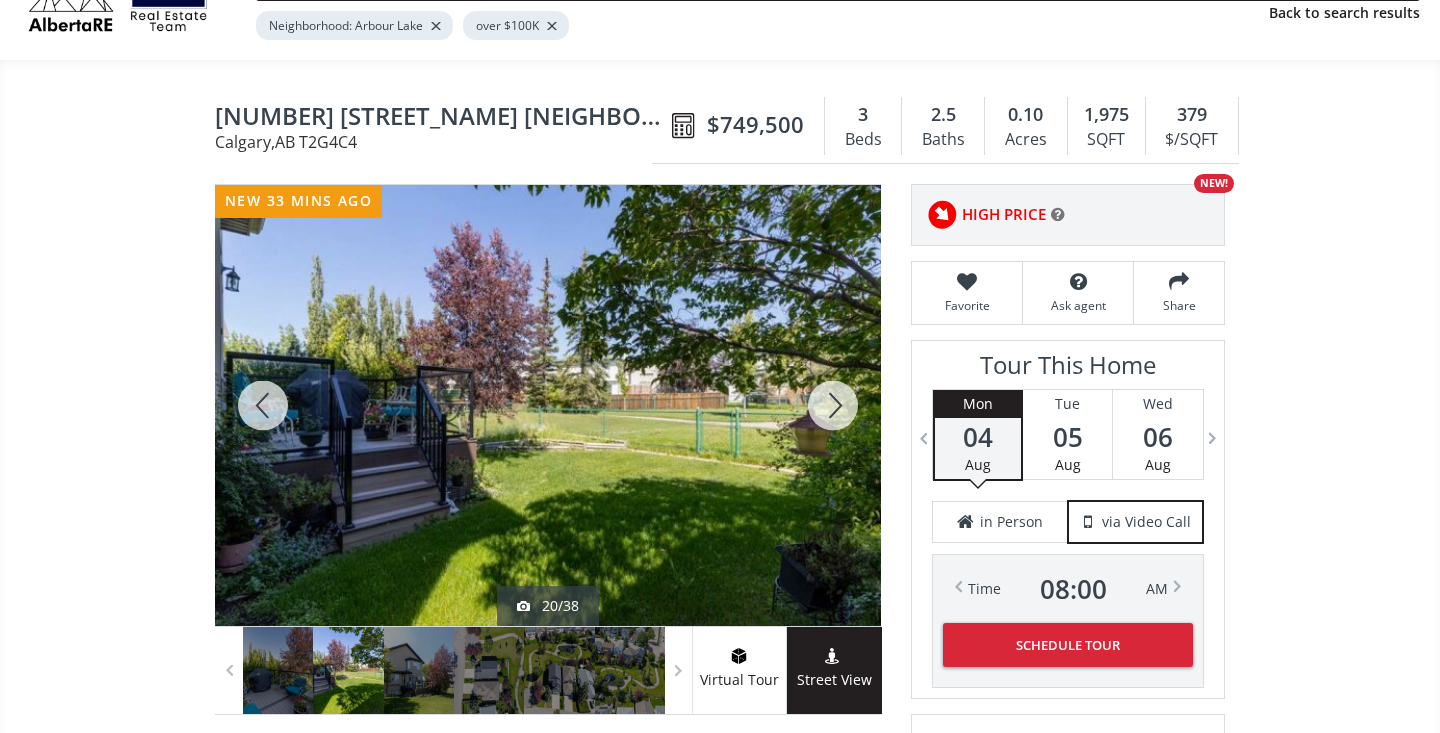 click at bounding box center [833, 405] 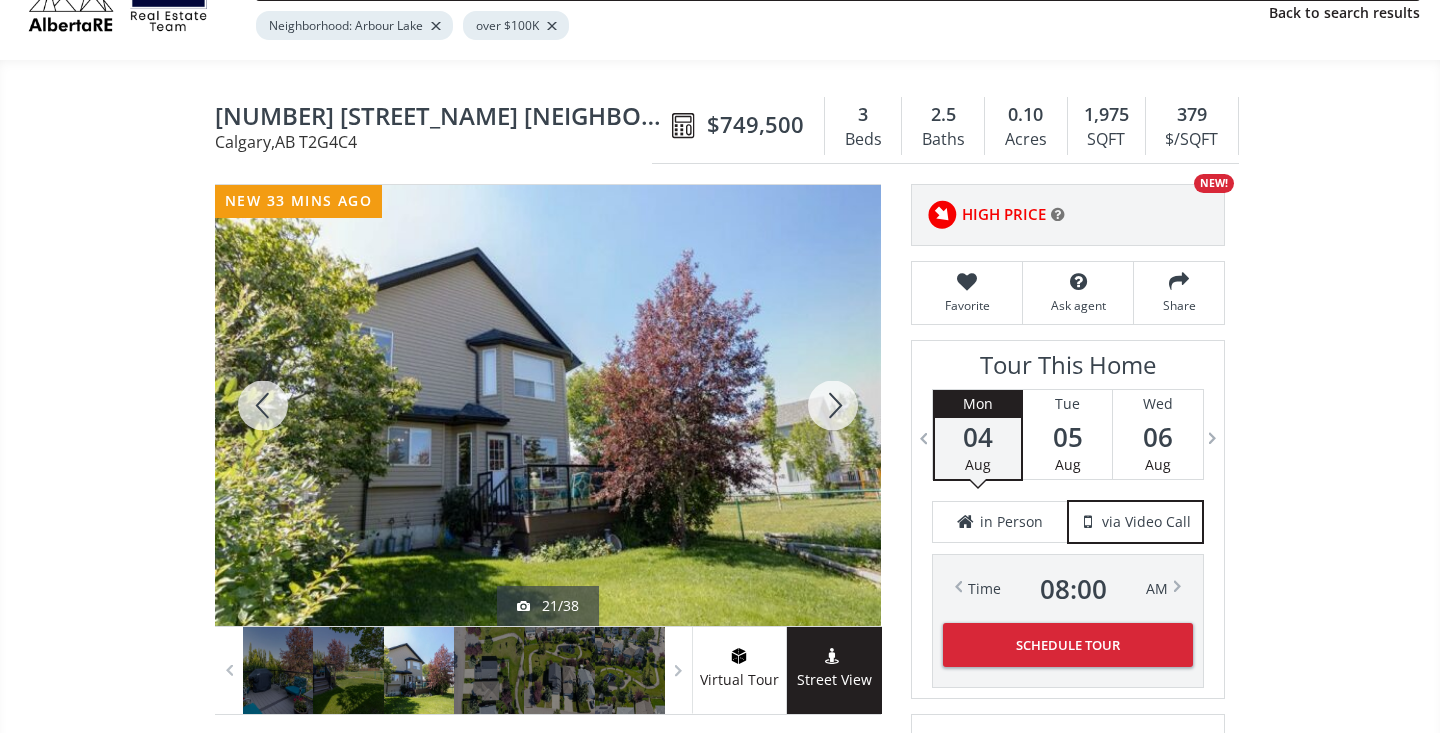 click at bounding box center [833, 405] 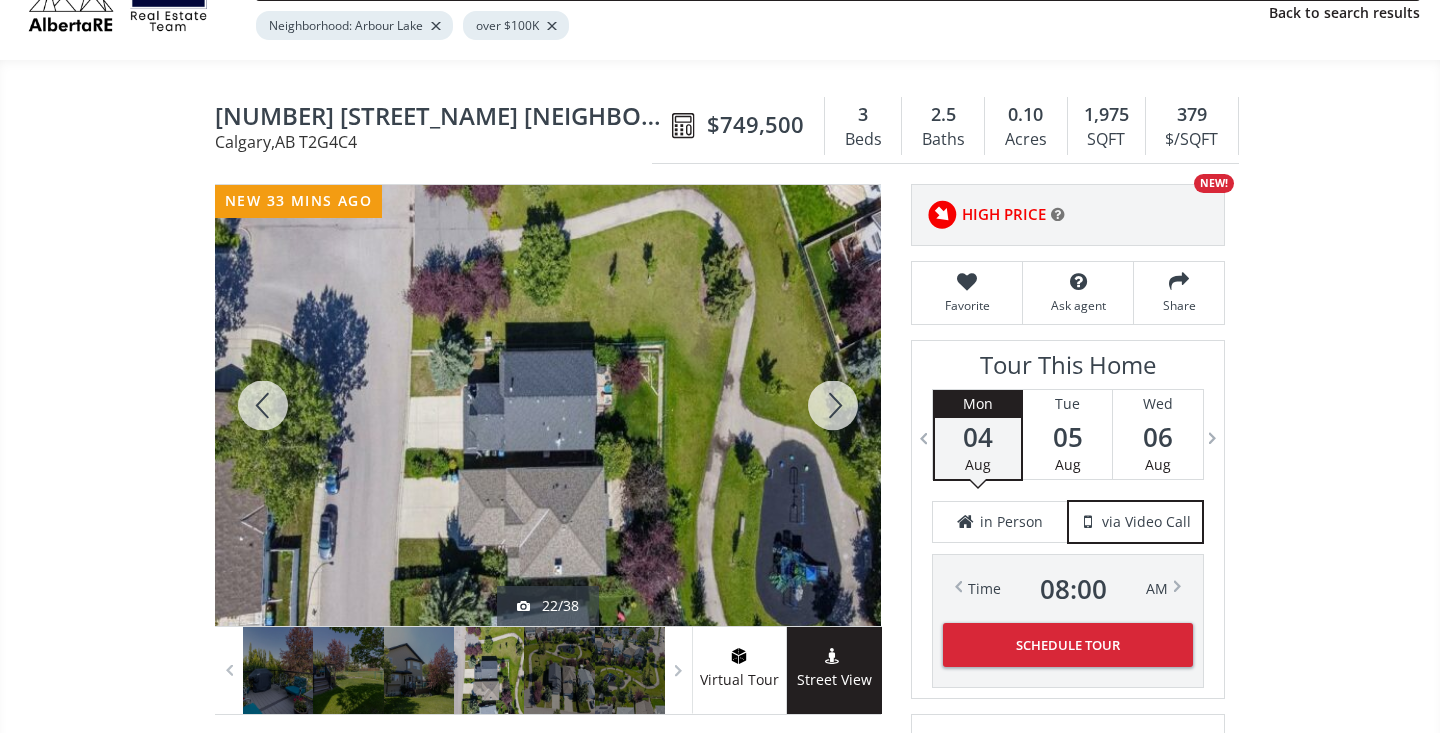 click at bounding box center (833, 405) 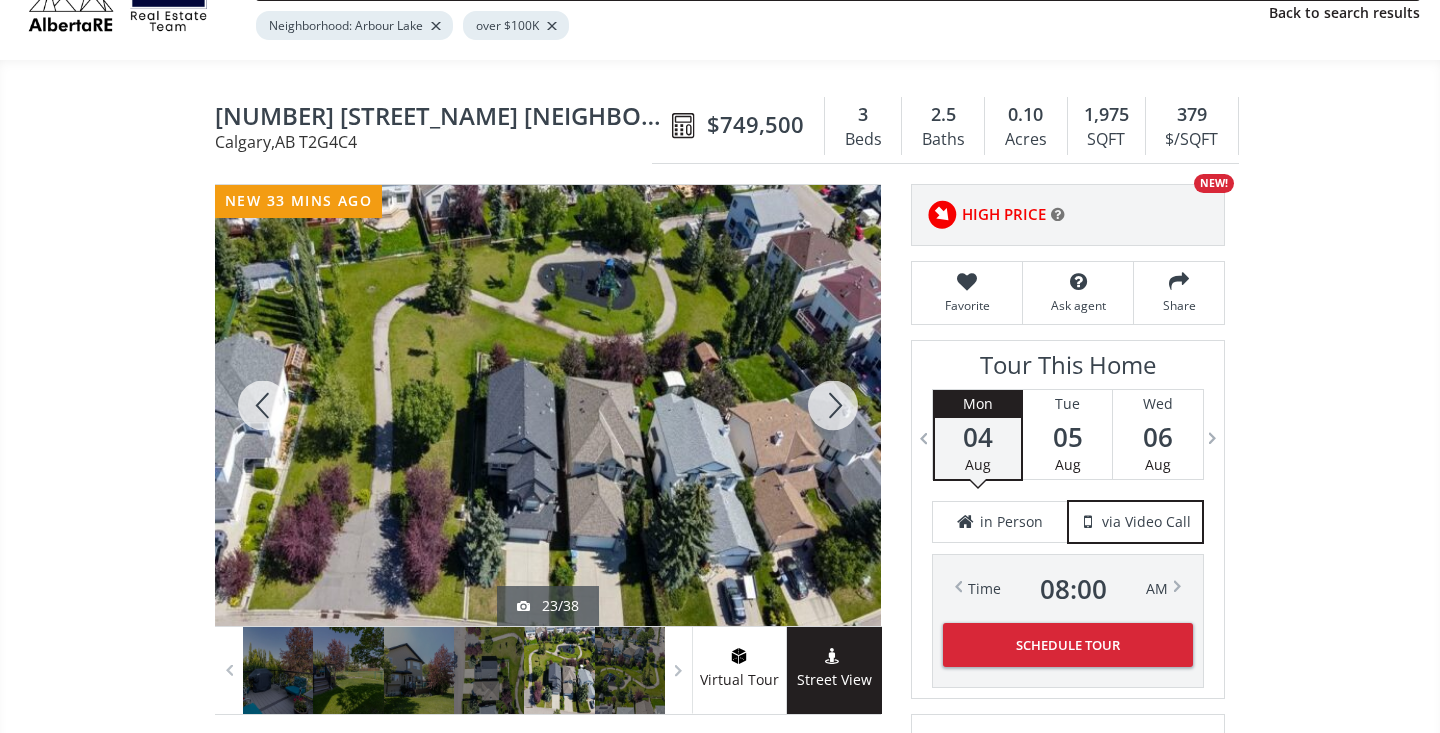 click at bounding box center (833, 405) 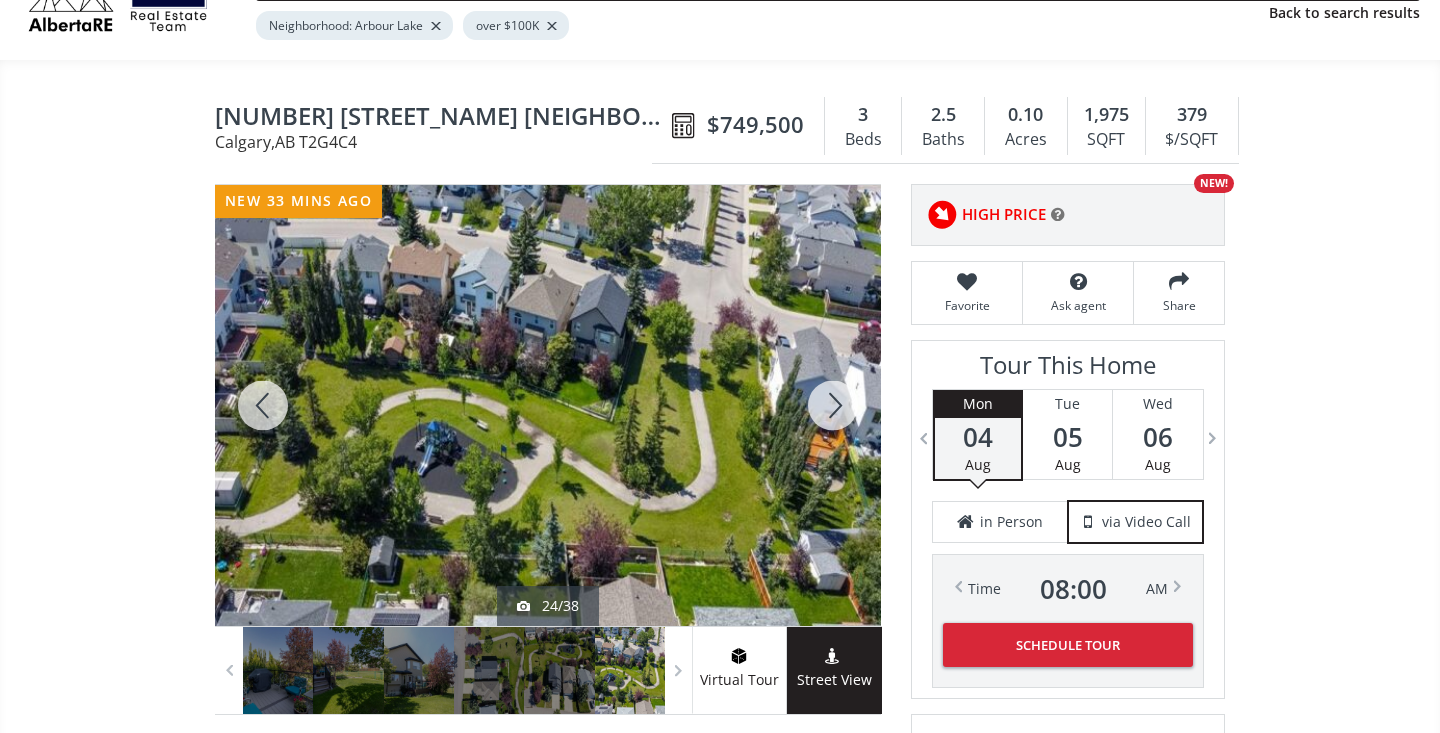 click at bounding box center (833, 405) 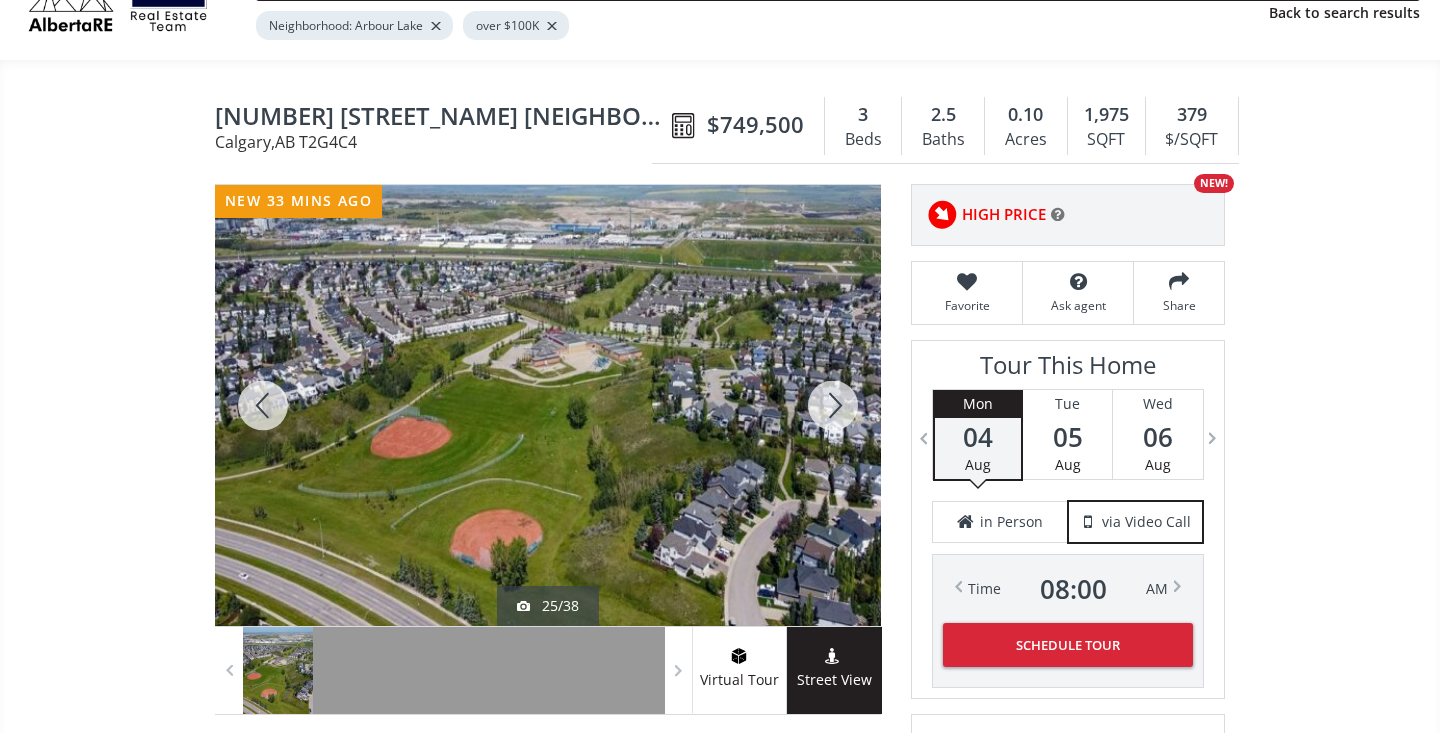 click at bounding box center [833, 405] 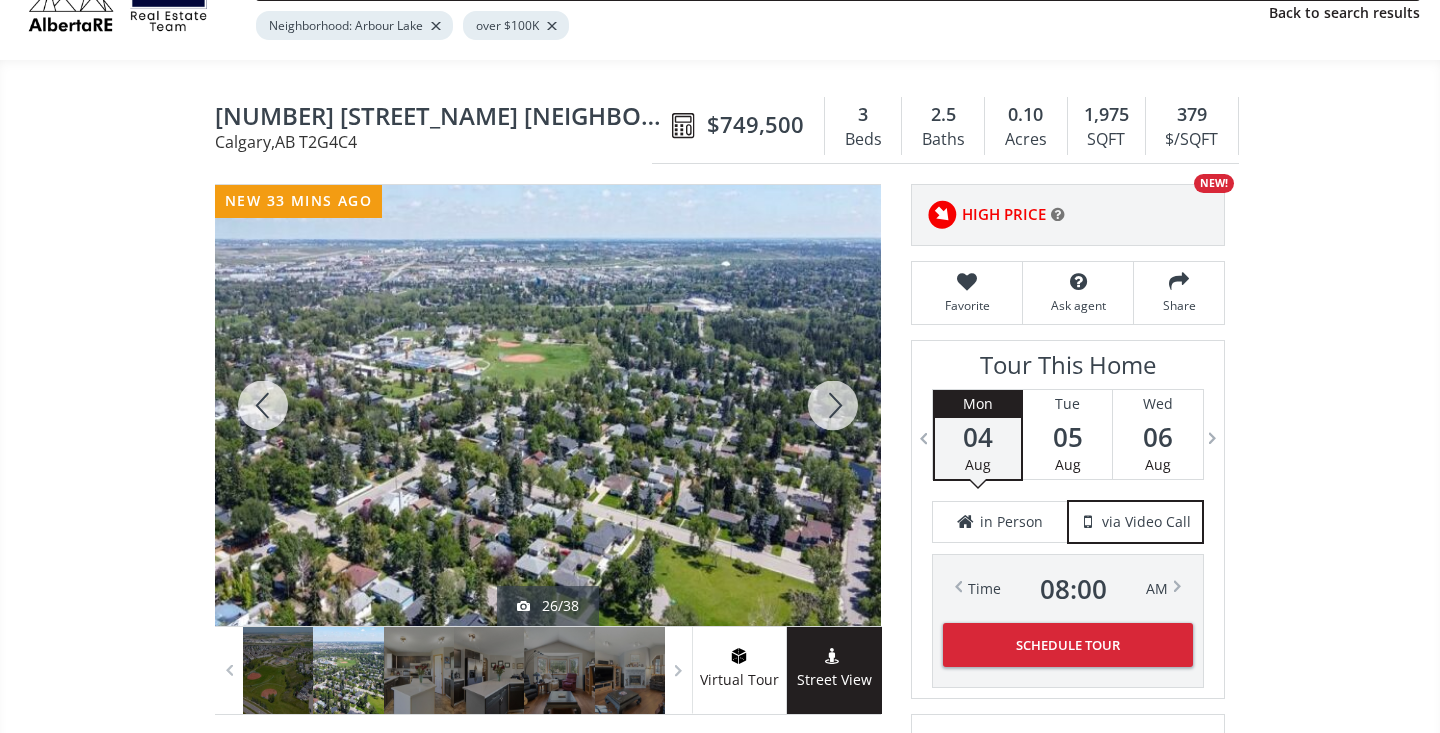 click at bounding box center [833, 405] 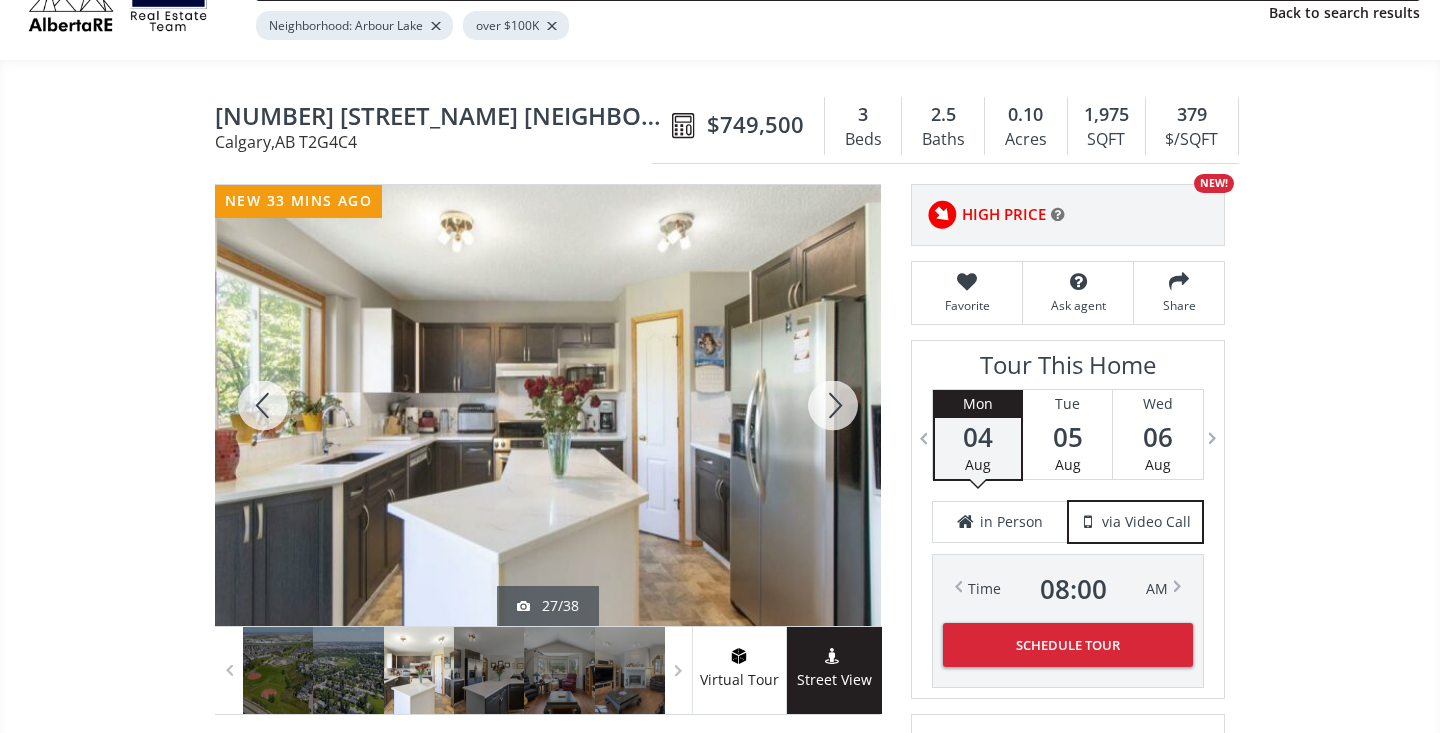click at bounding box center (833, 405) 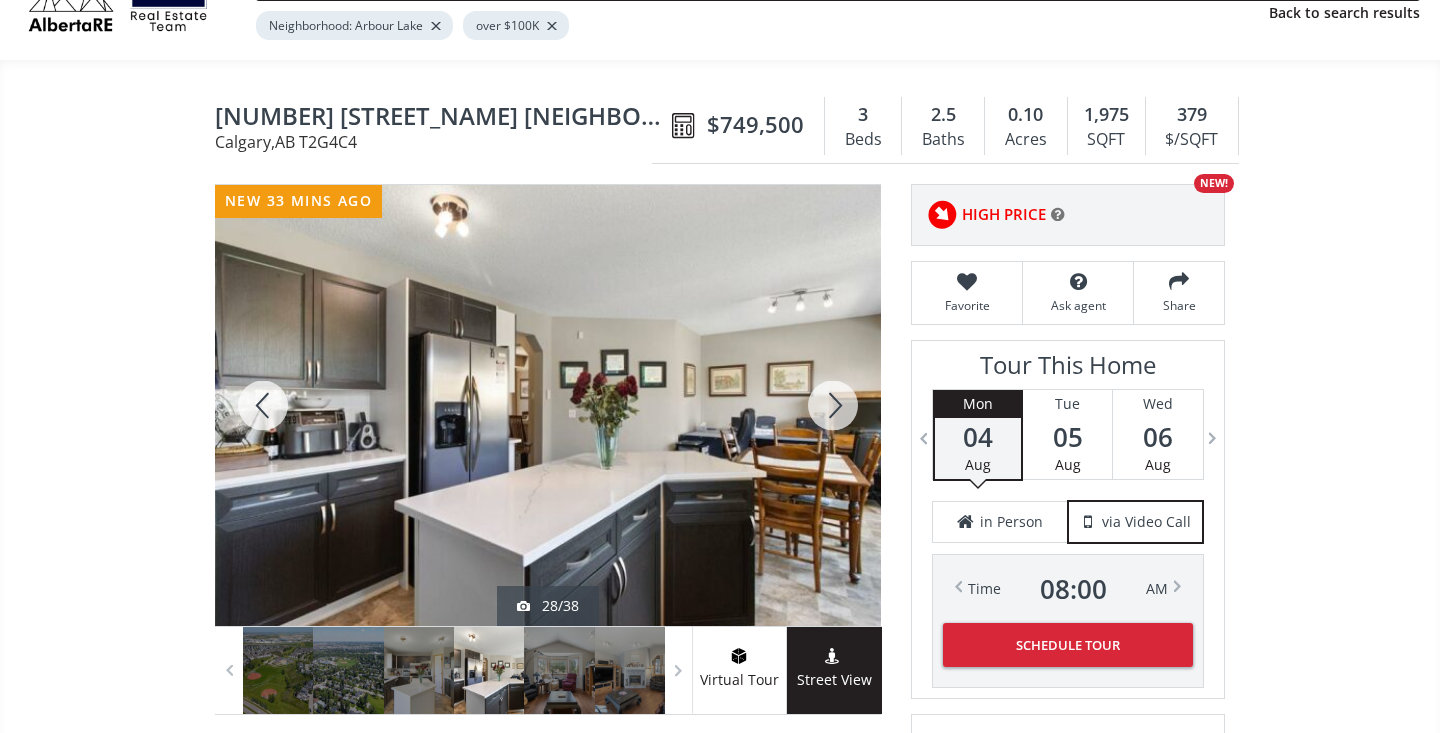 click at bounding box center [833, 405] 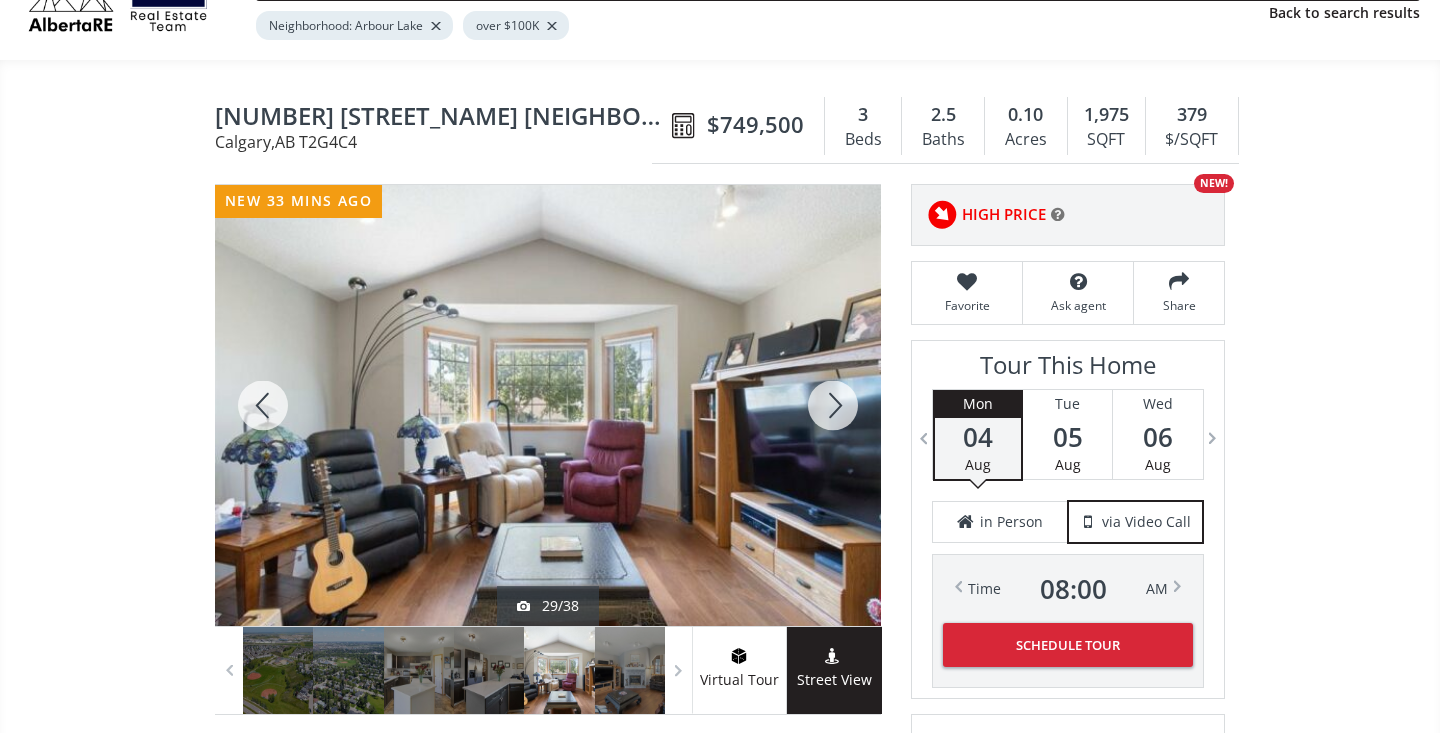 click at bounding box center (833, 405) 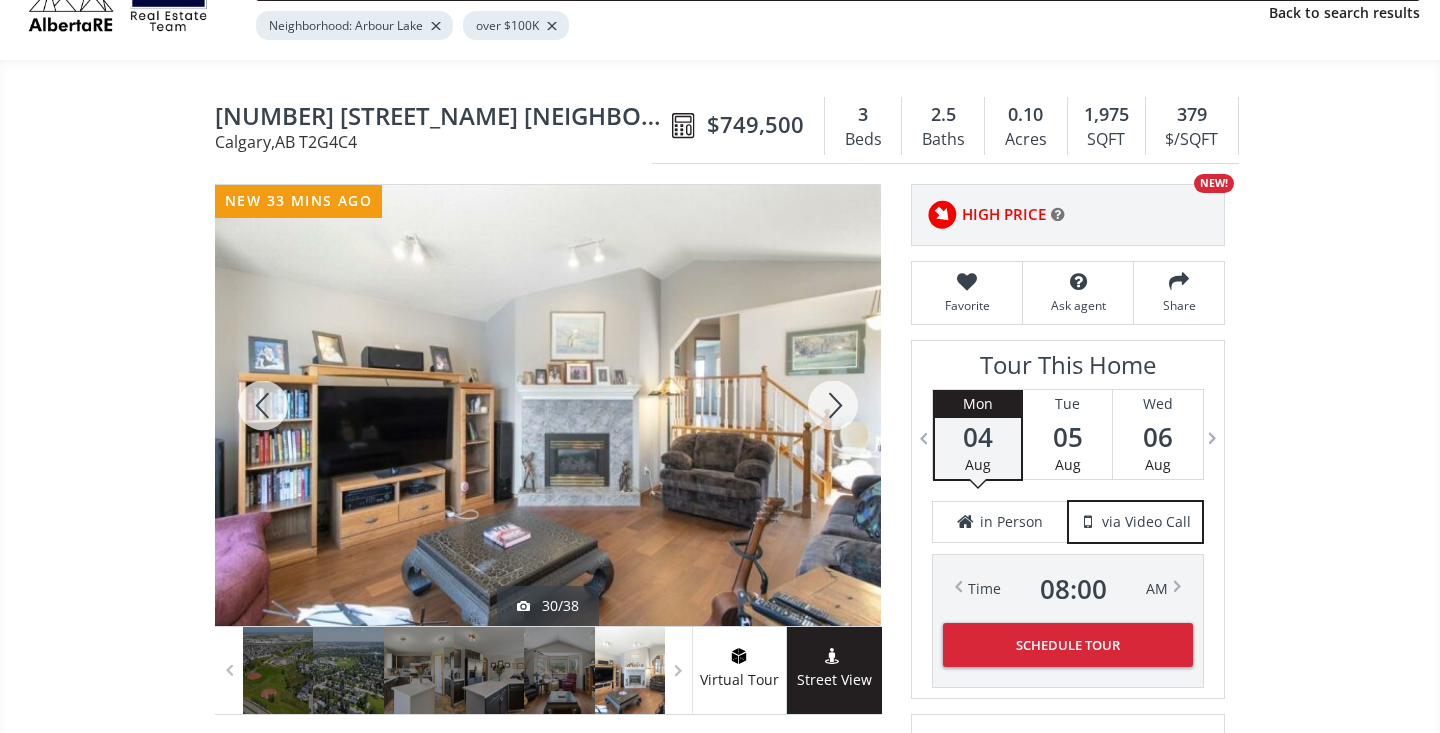 click at bounding box center [833, 405] 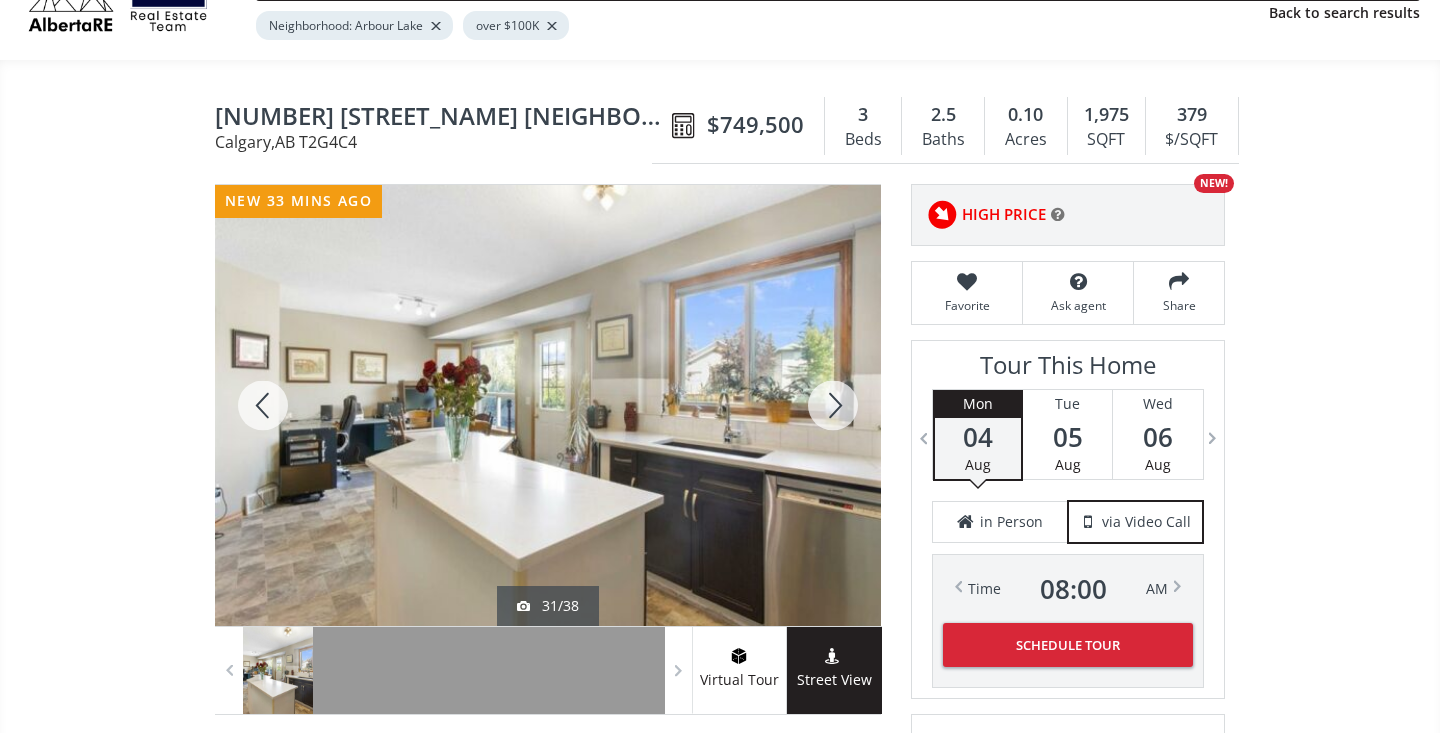 click at bounding box center [833, 405] 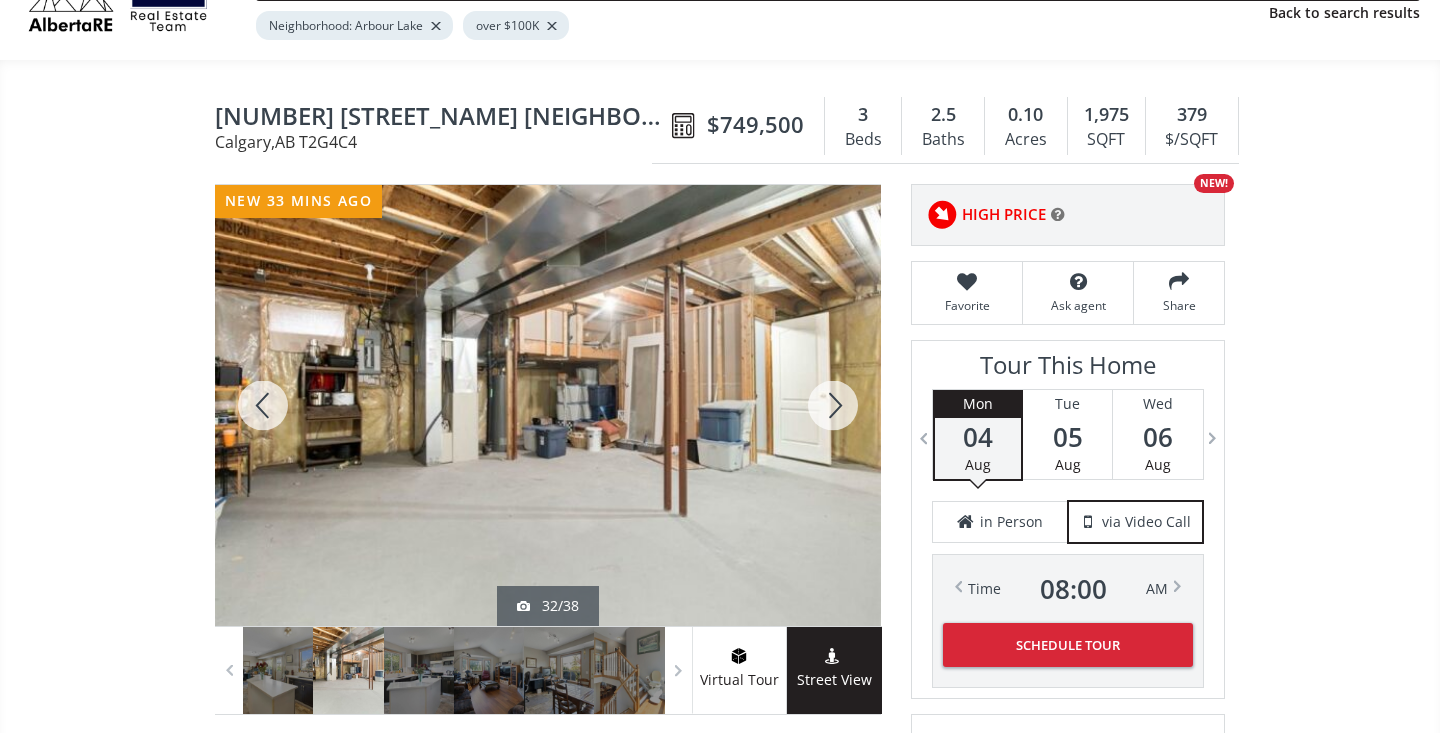 click at bounding box center [833, 405] 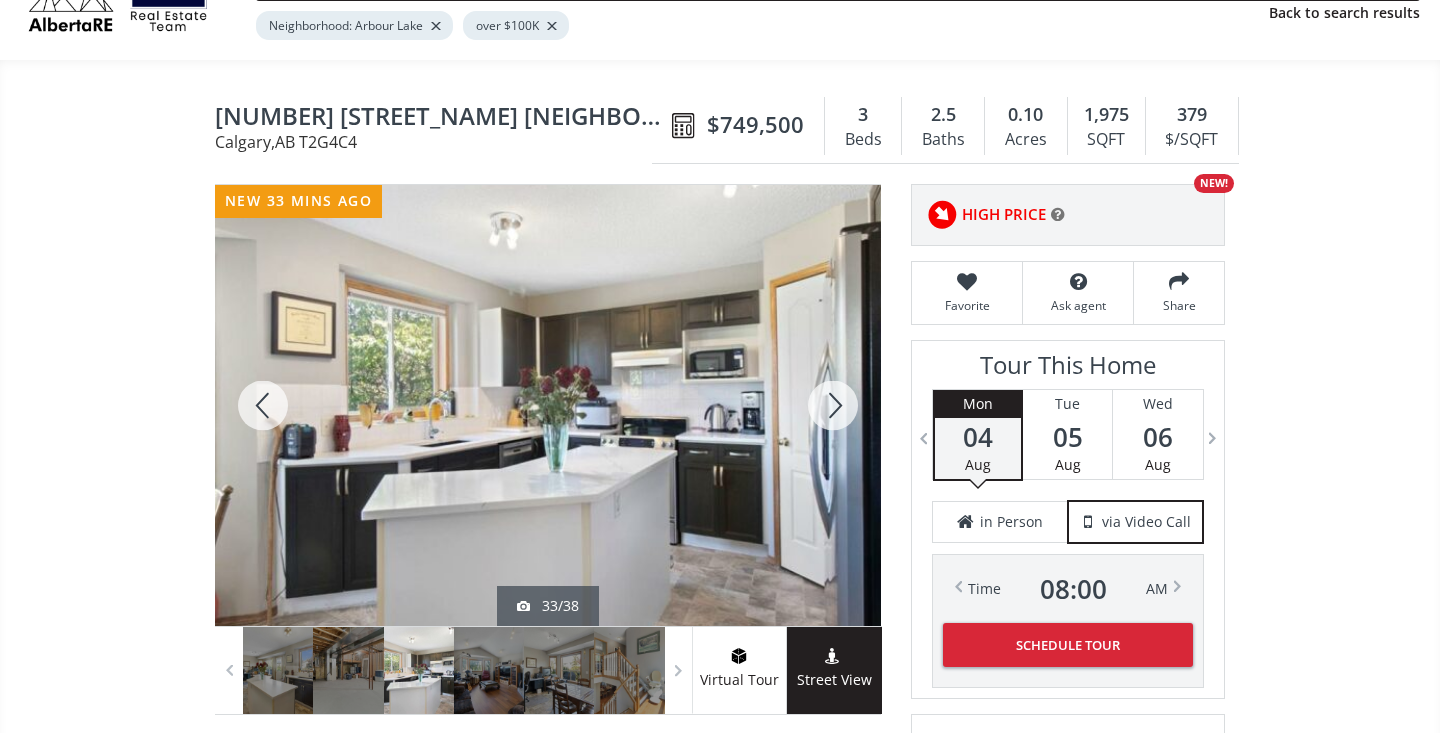 click at bounding box center (833, 405) 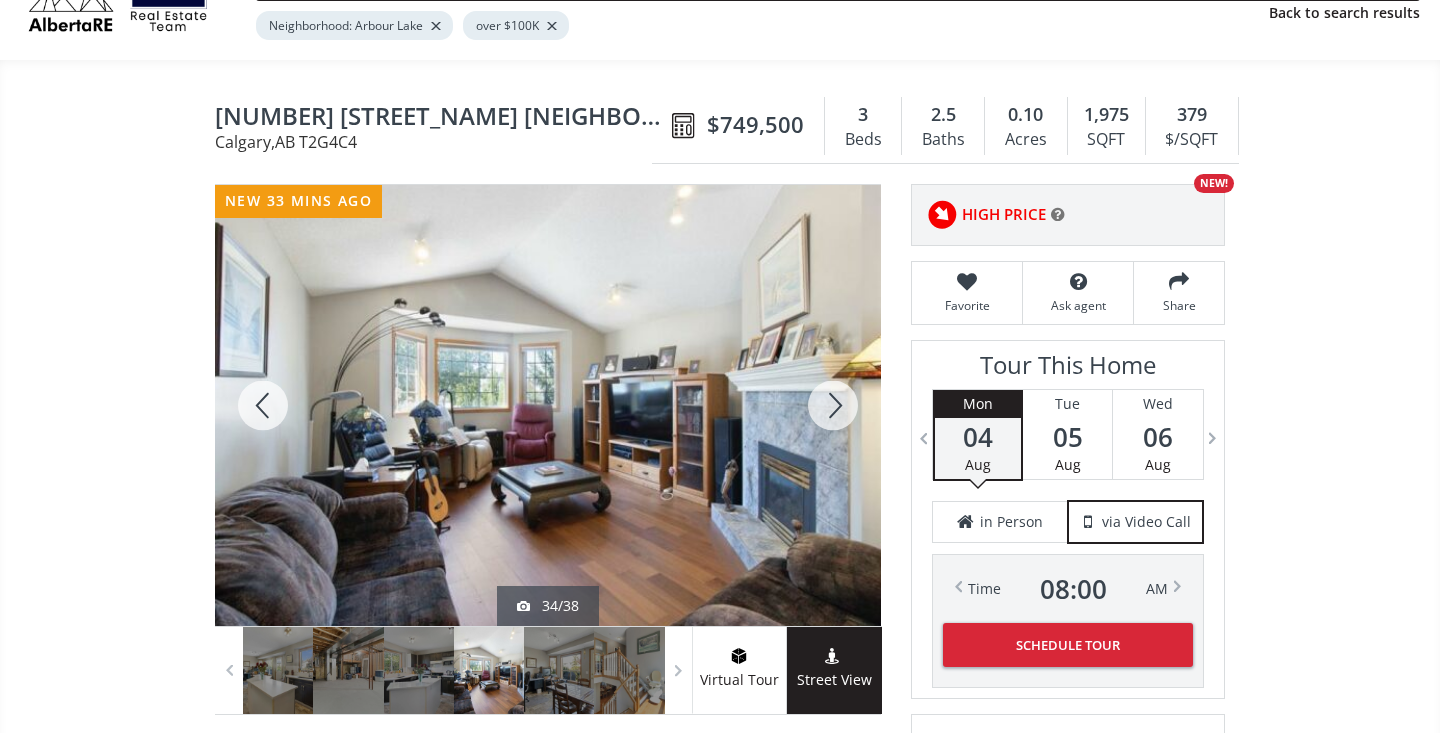 click at bounding box center (833, 405) 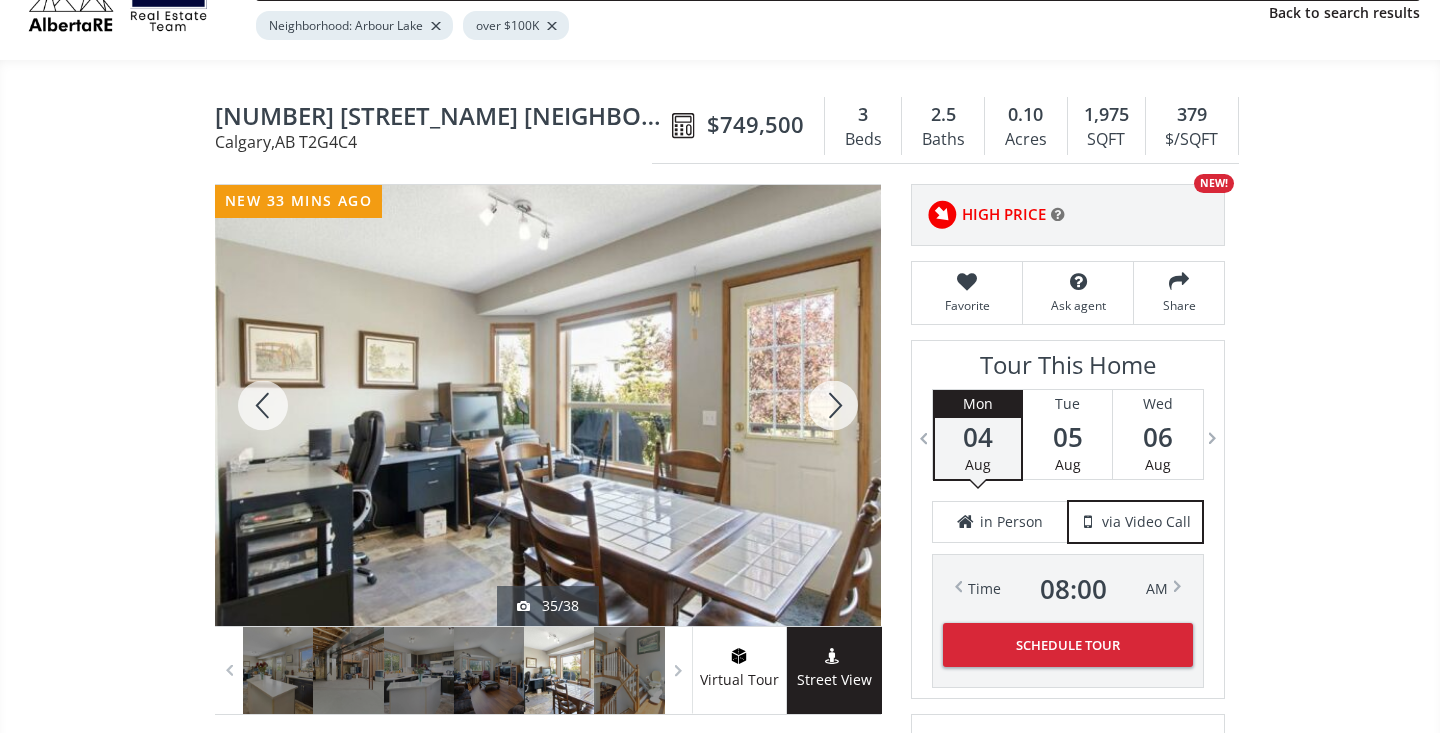 click at bounding box center [833, 405] 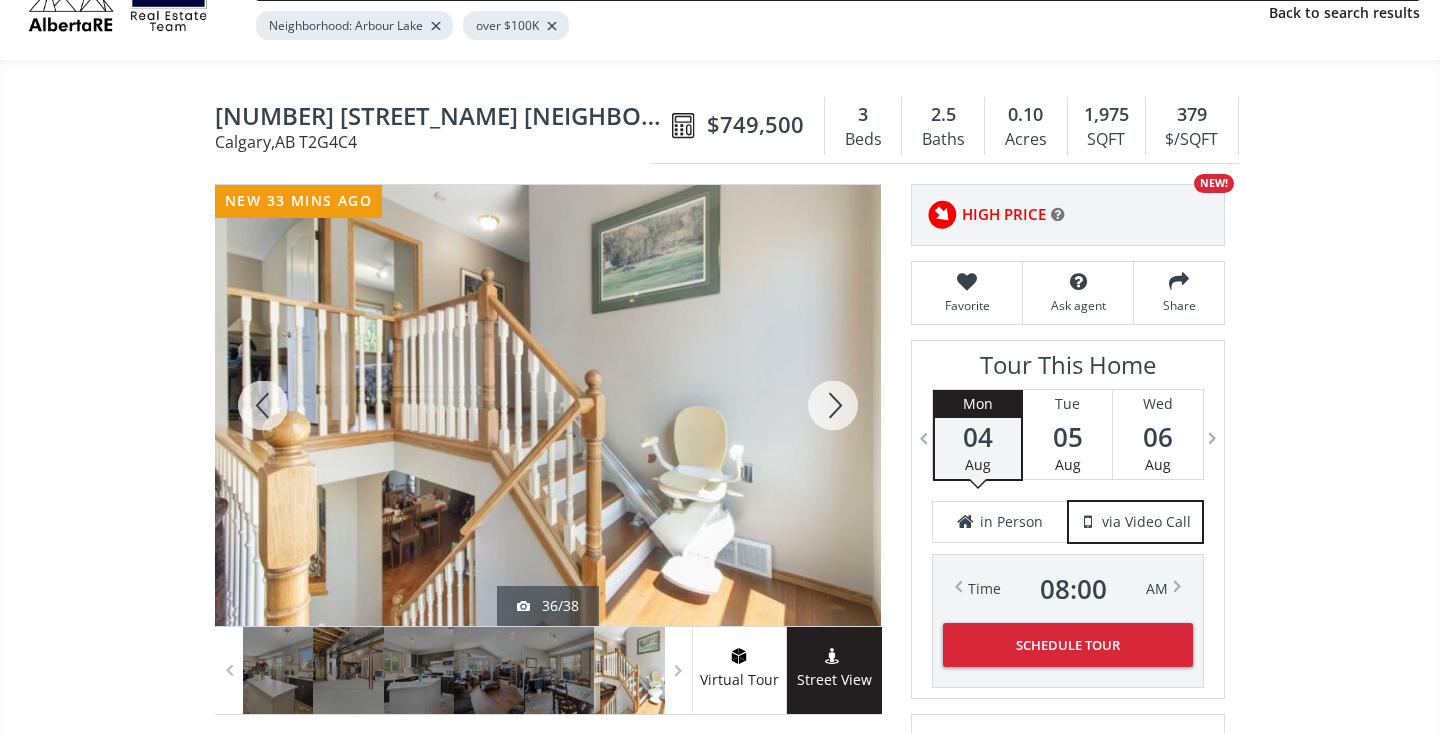 click at bounding box center [833, 405] 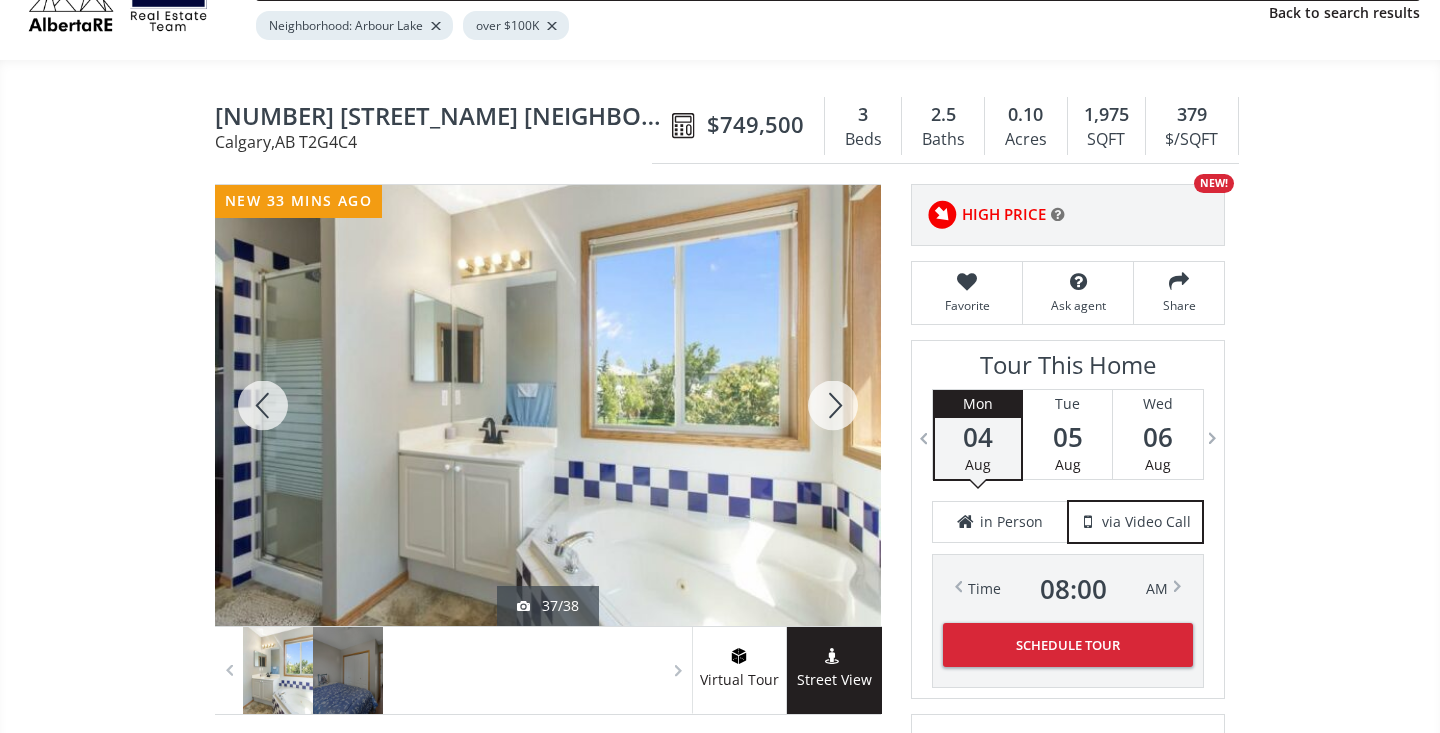 click at bounding box center [833, 405] 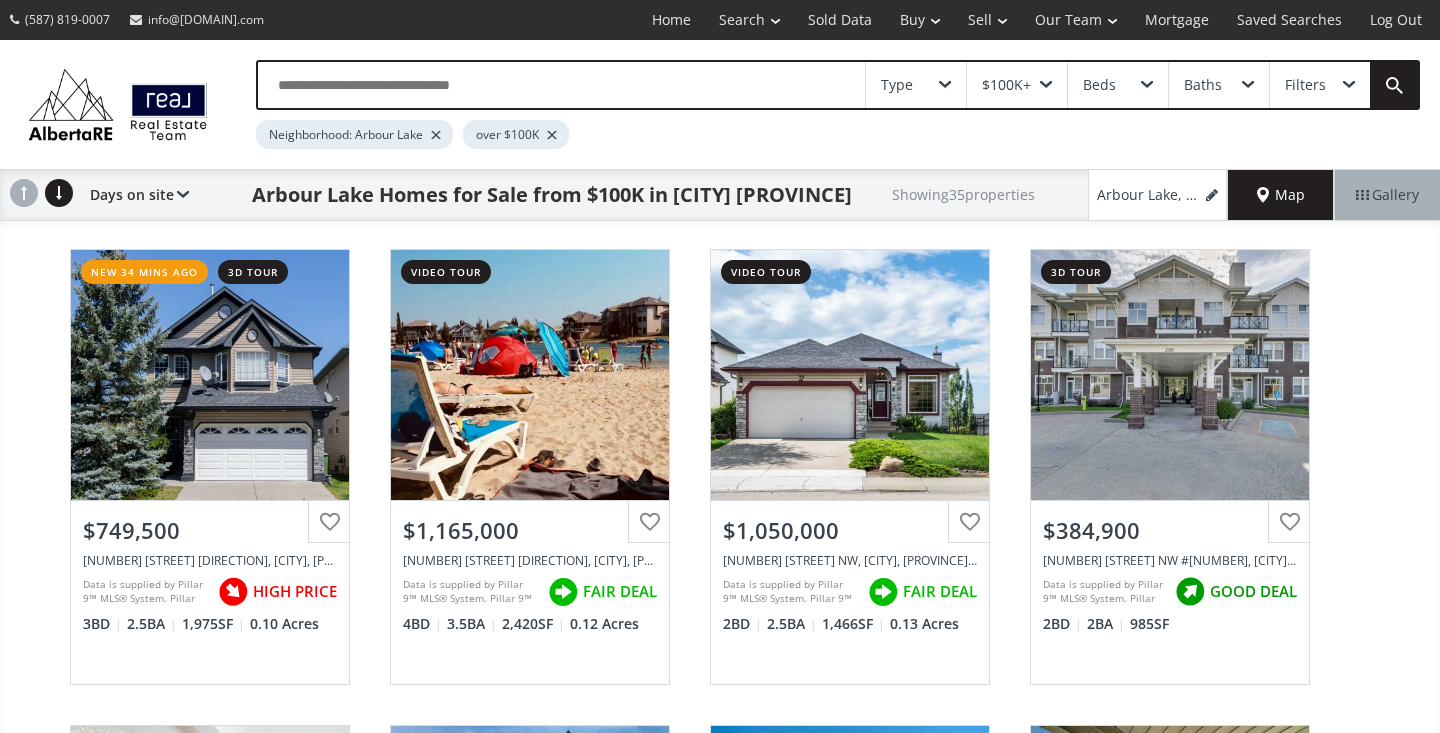 scroll, scrollTop: 0, scrollLeft: 0, axis: both 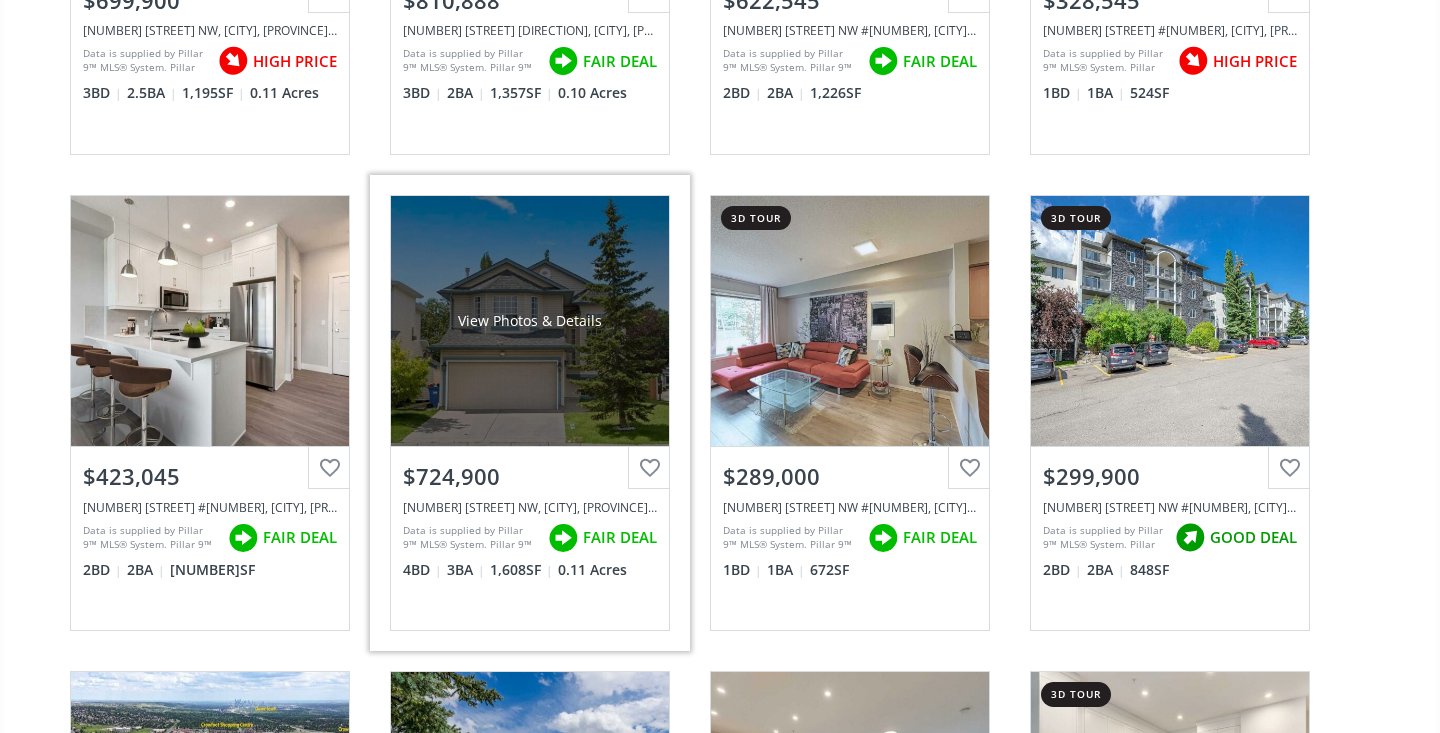 click on "View Photos & Details" at bounding box center [530, 321] 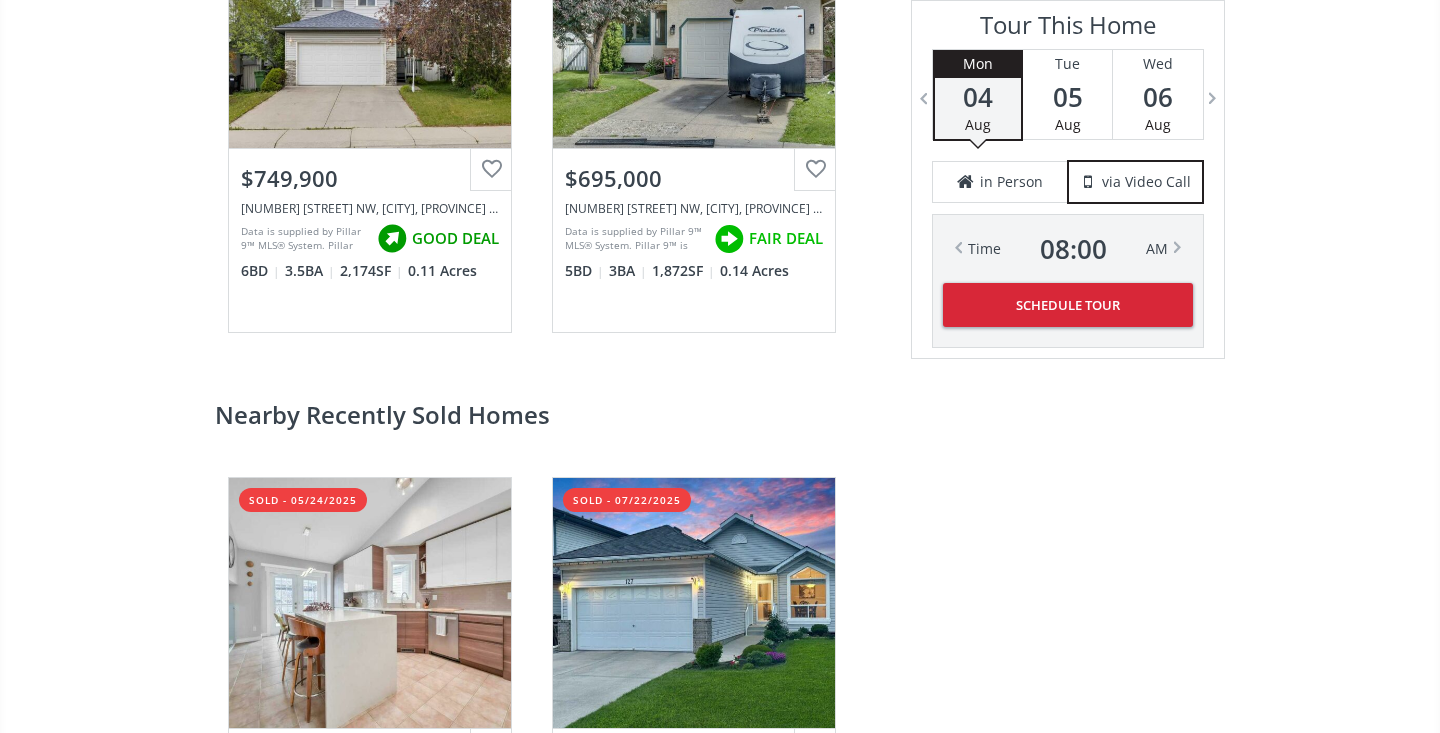 scroll, scrollTop: 4169, scrollLeft: 0, axis: vertical 